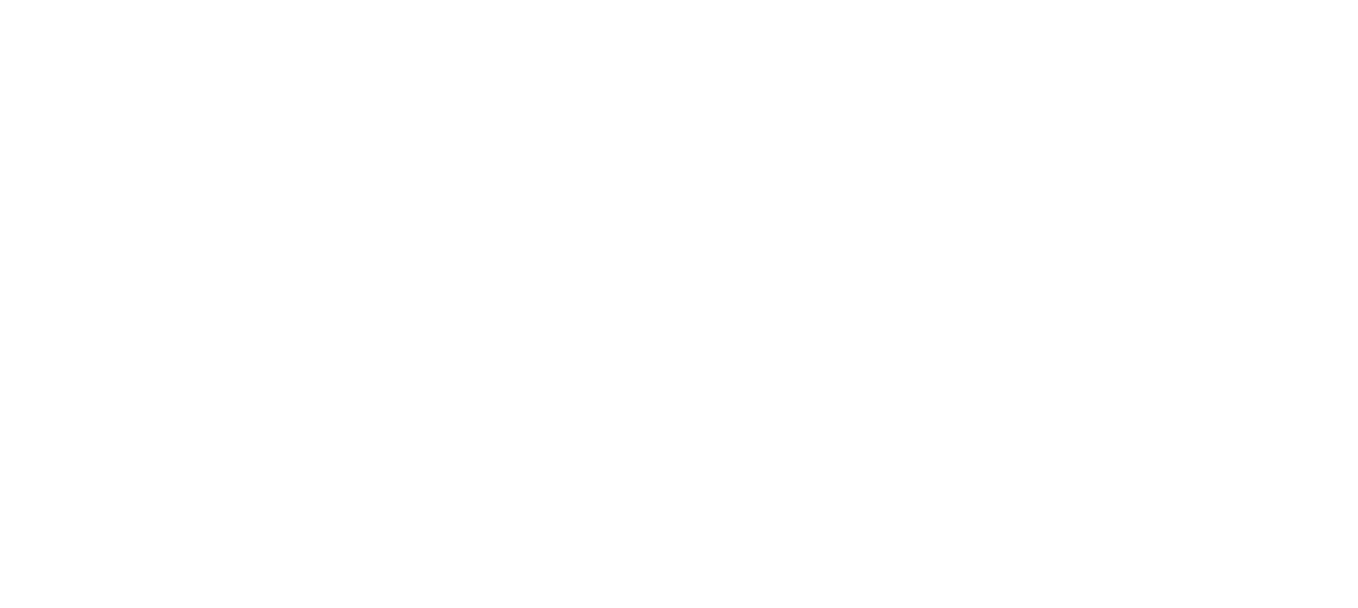 scroll, scrollTop: 0, scrollLeft: 0, axis: both 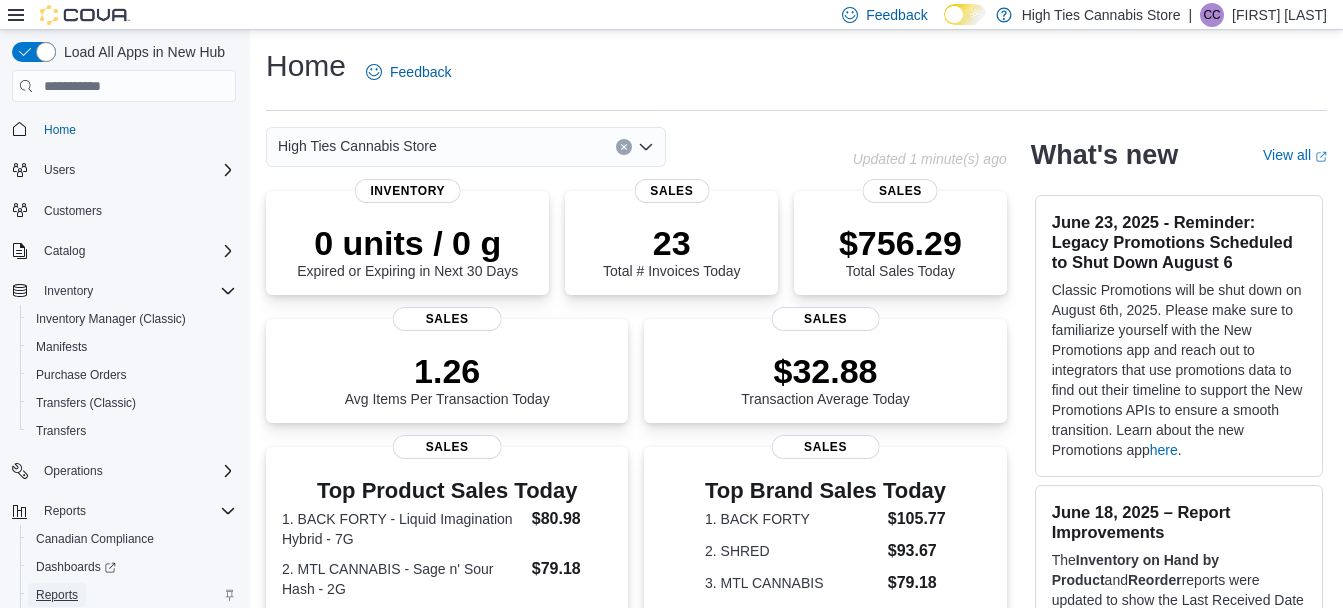 click on "Reports" at bounding box center [57, 595] 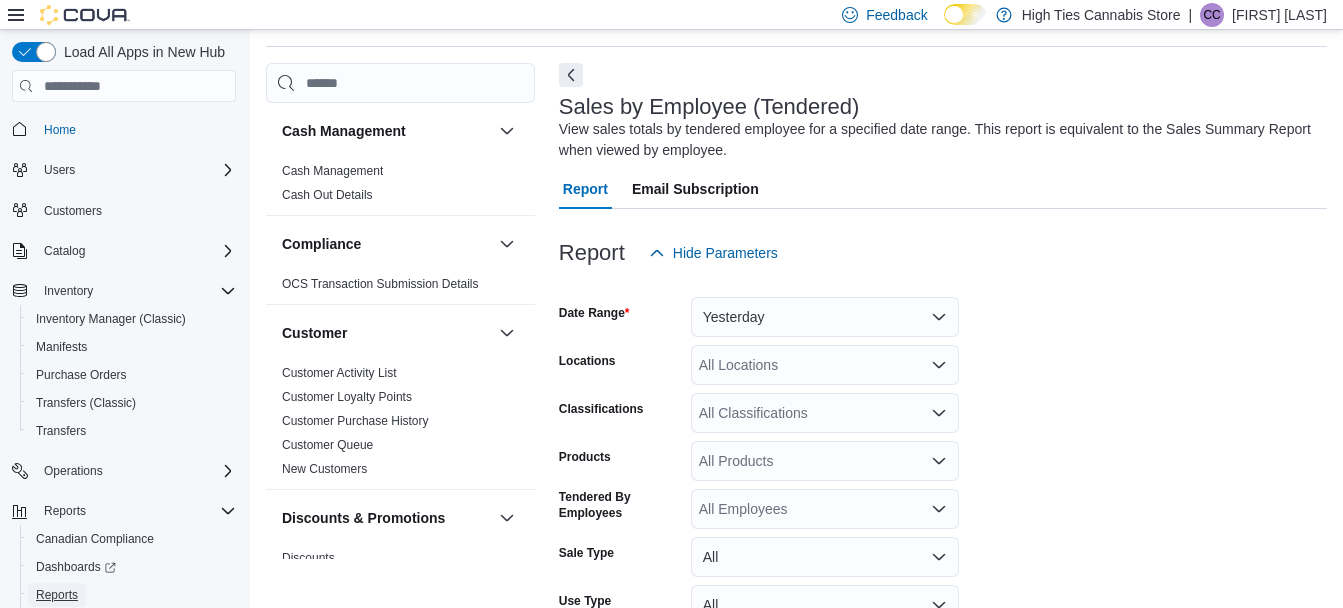 scroll, scrollTop: 67, scrollLeft: 0, axis: vertical 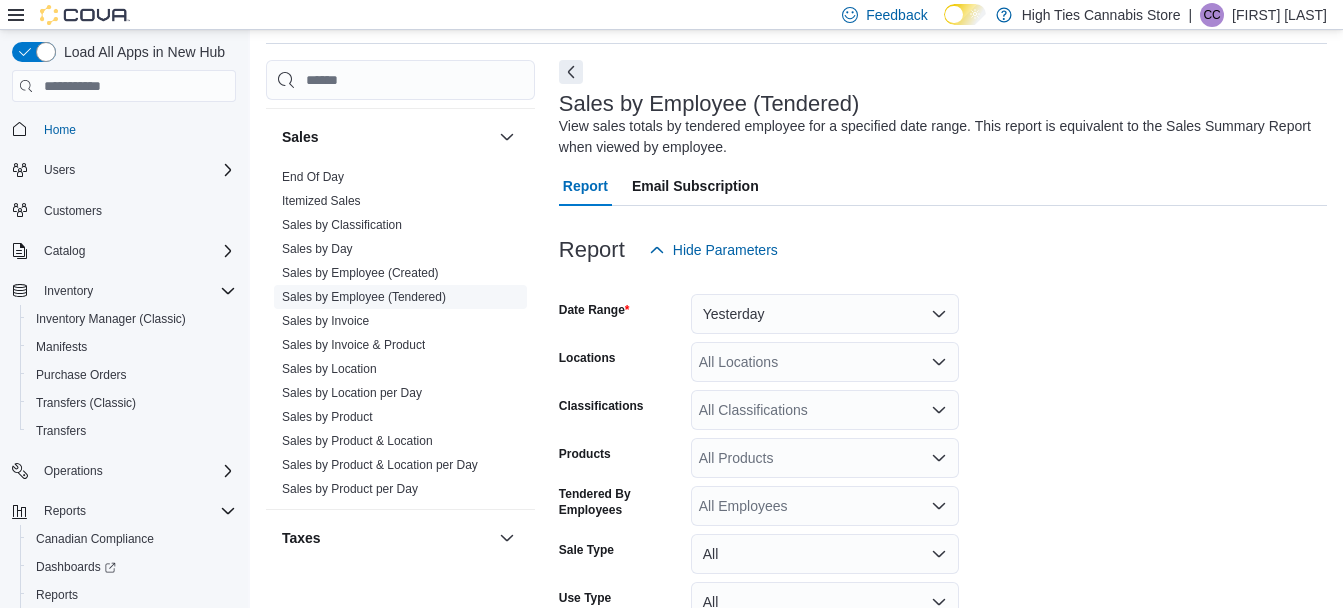 click on "Sales by Employee (Tendered)" at bounding box center (364, 297) 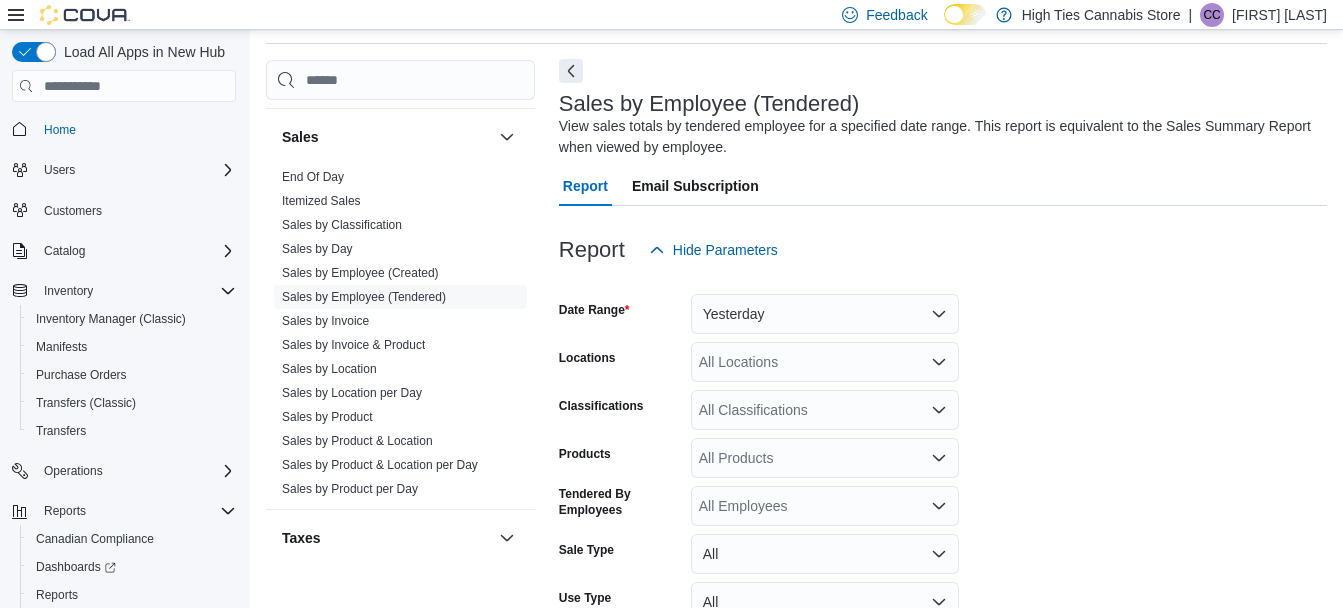 click at bounding box center [571, 71] 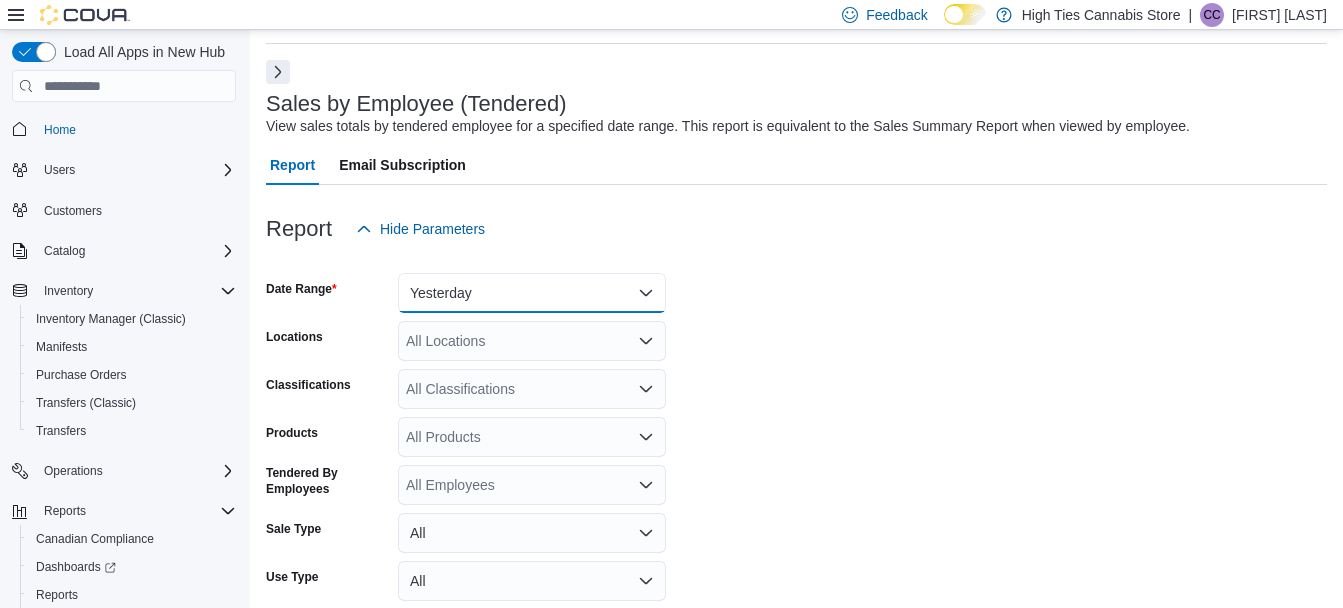 click on "Yesterday" at bounding box center (532, 293) 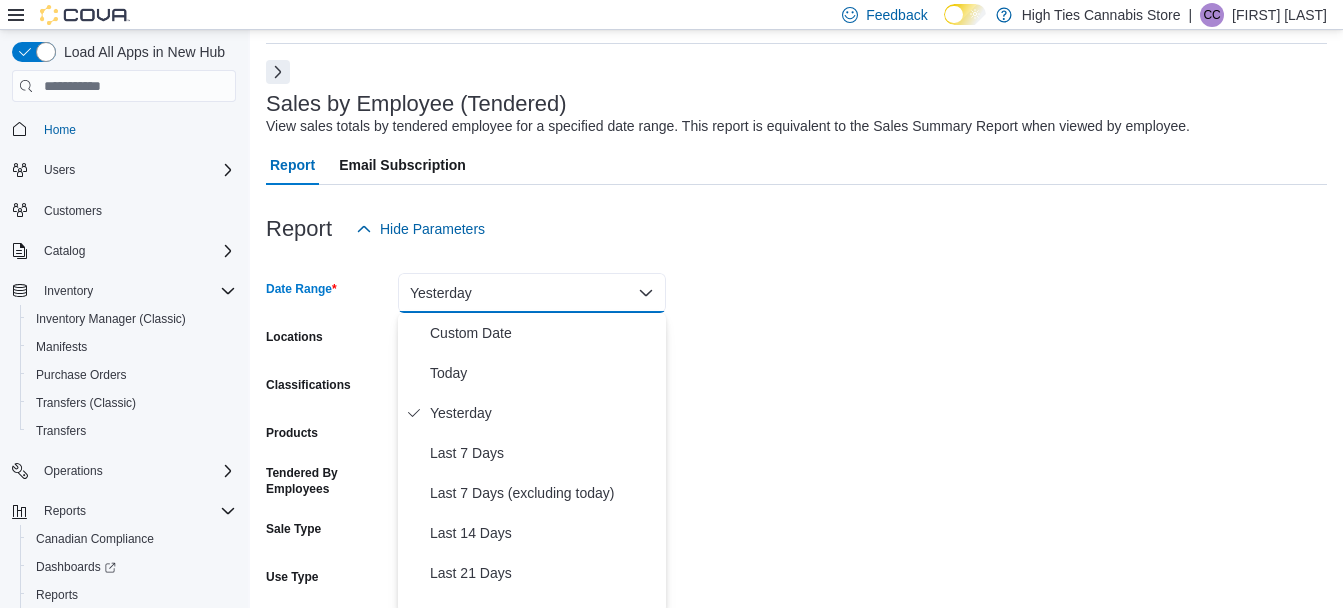 scroll, scrollTop: 72, scrollLeft: 0, axis: vertical 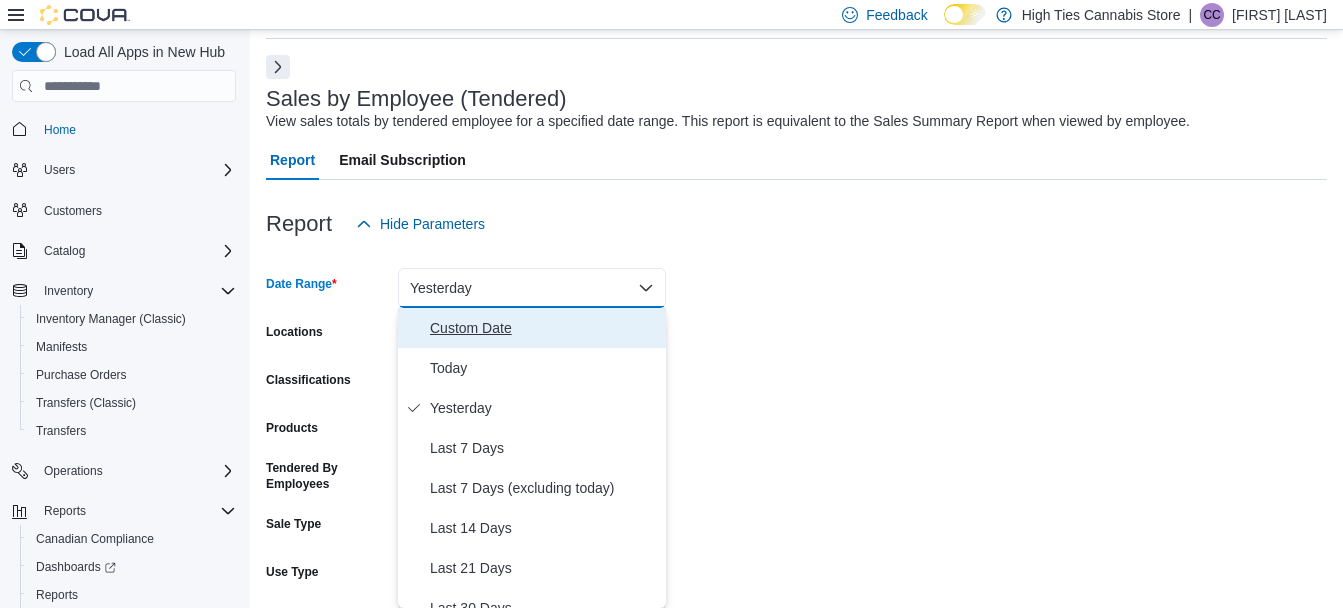 click on "Custom Date" at bounding box center (544, 328) 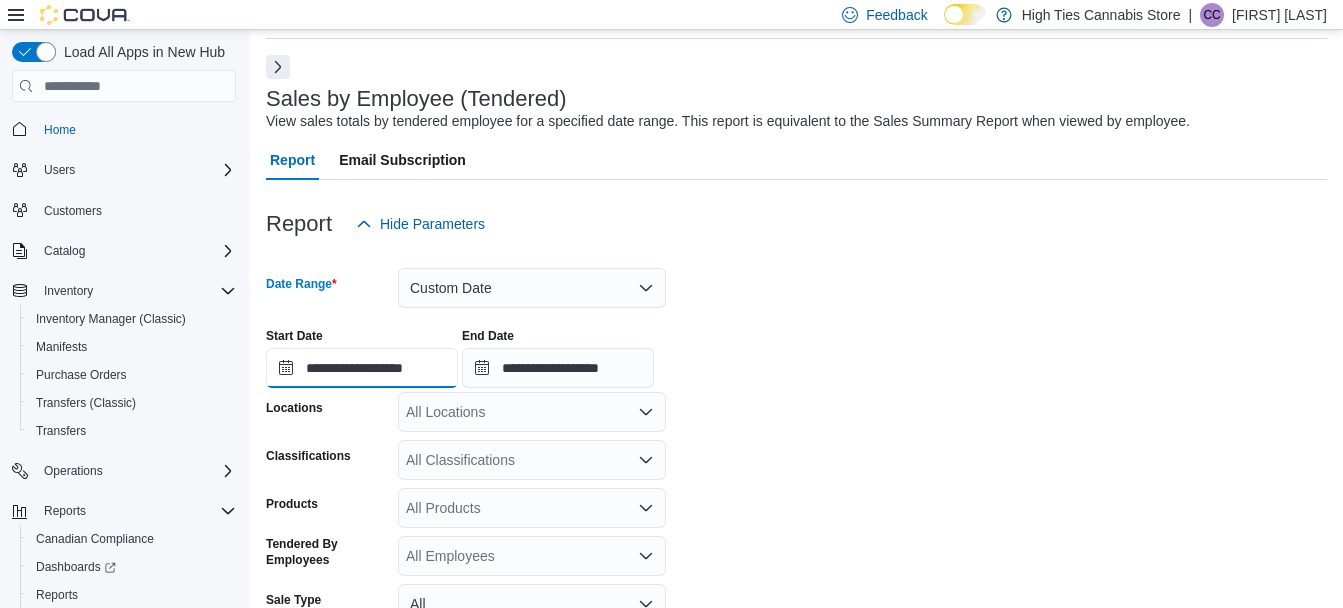 click on "**********" at bounding box center (362, 368) 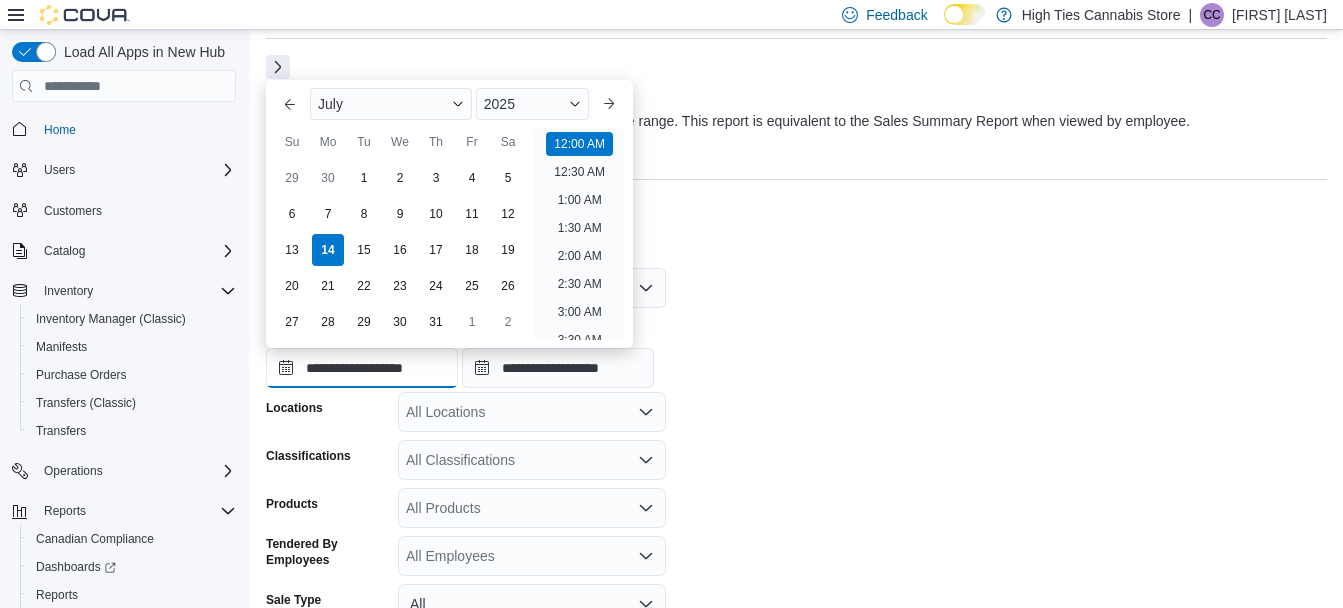scroll, scrollTop: 62, scrollLeft: 0, axis: vertical 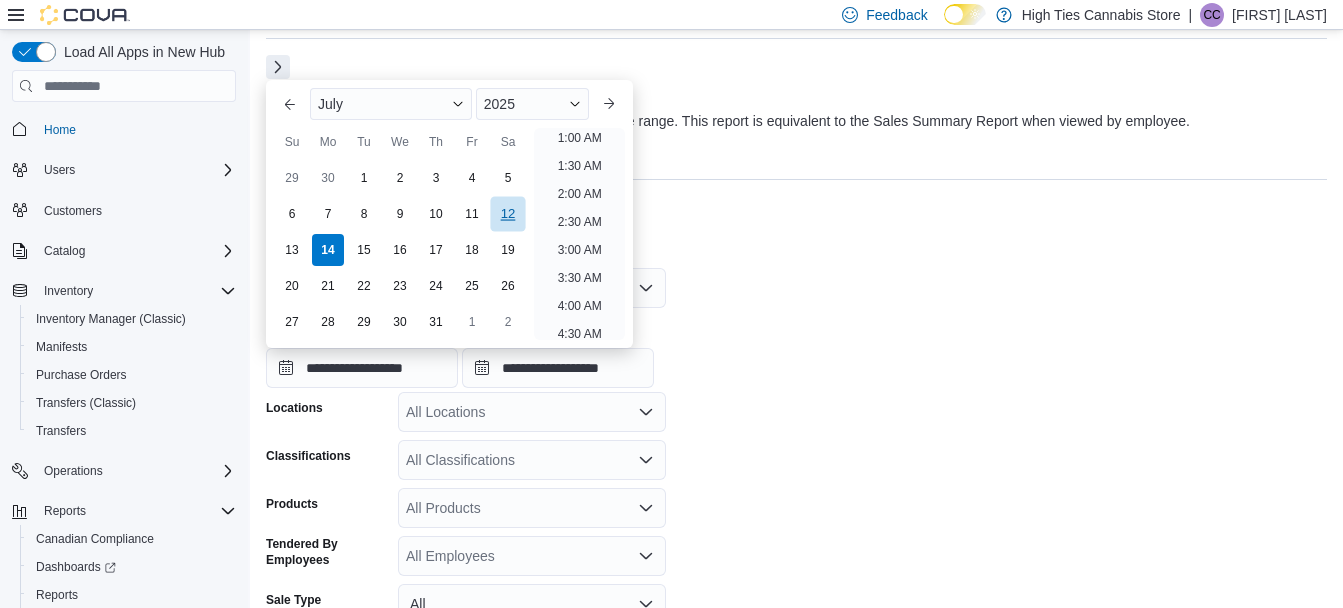 click on "12" at bounding box center (507, 214) 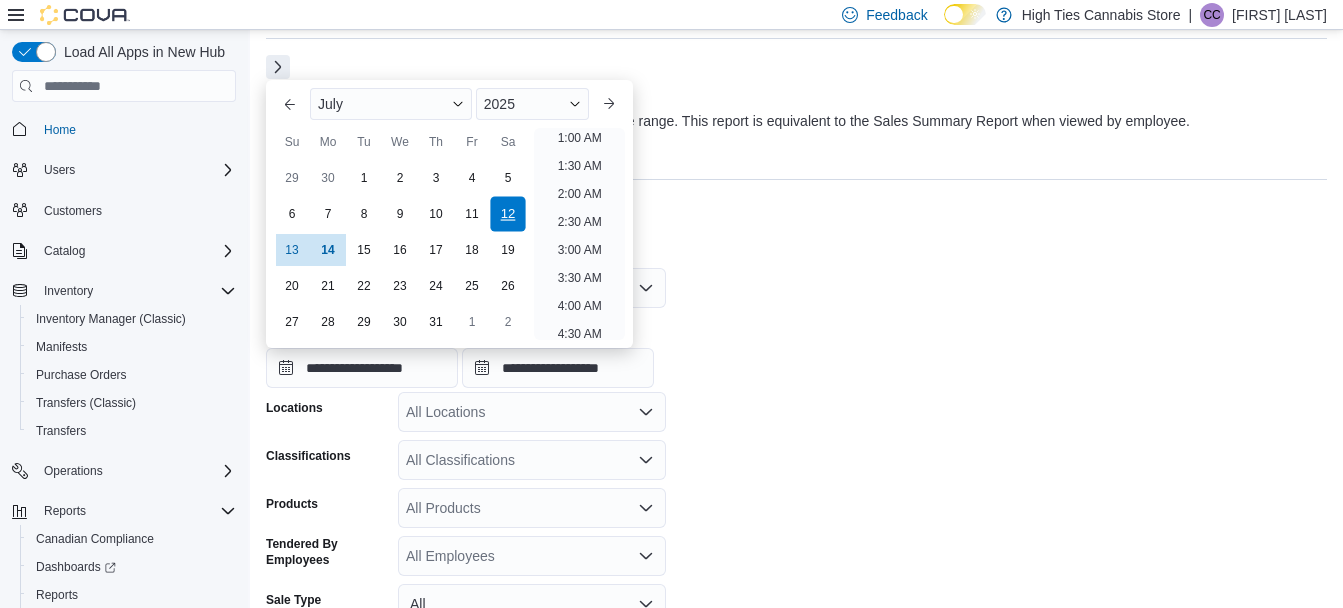 scroll, scrollTop: 4, scrollLeft: 0, axis: vertical 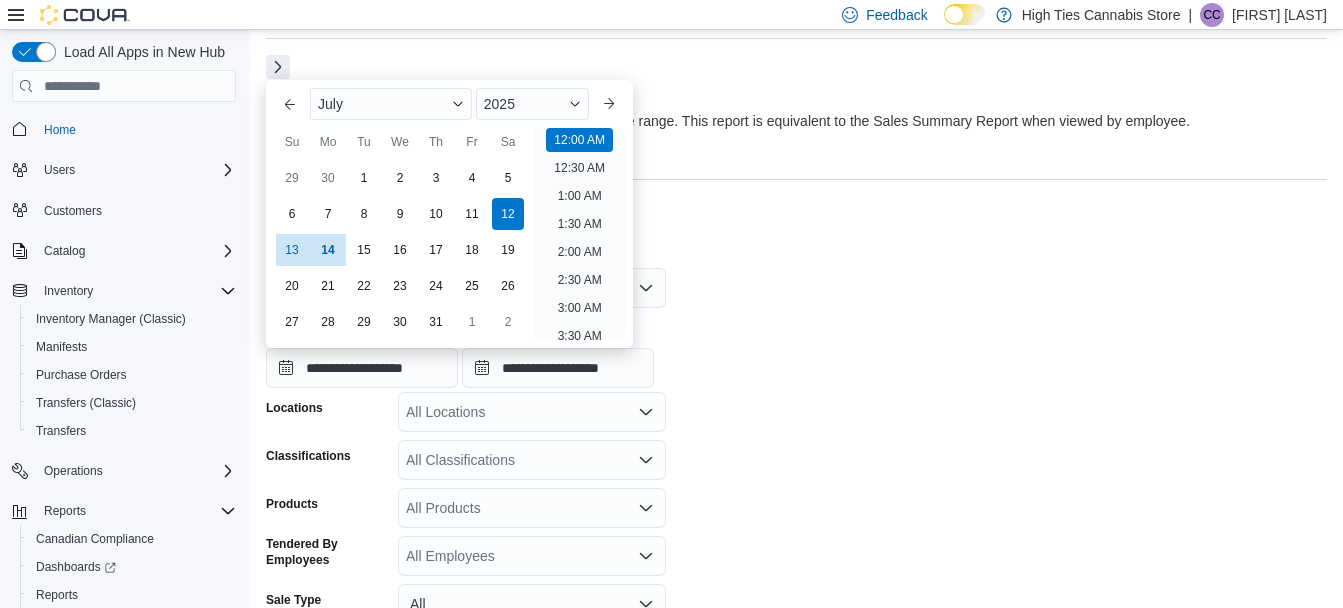 click on "Report Hide Parameters" at bounding box center [796, 224] 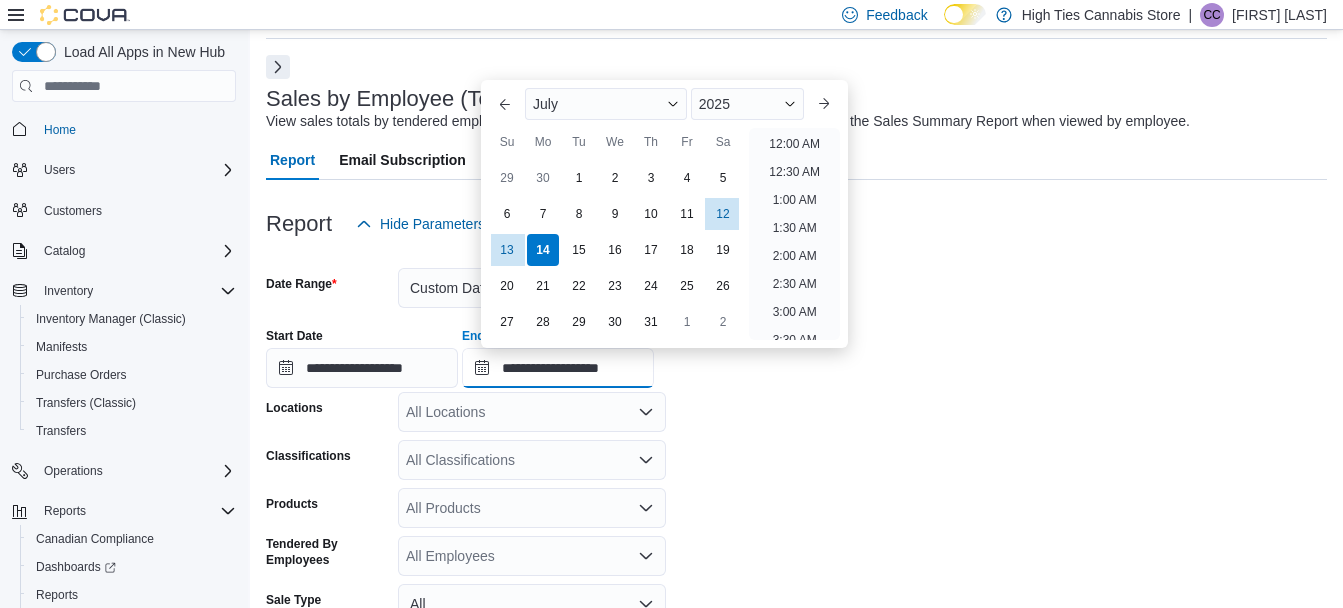 click on "**********" at bounding box center (558, 368) 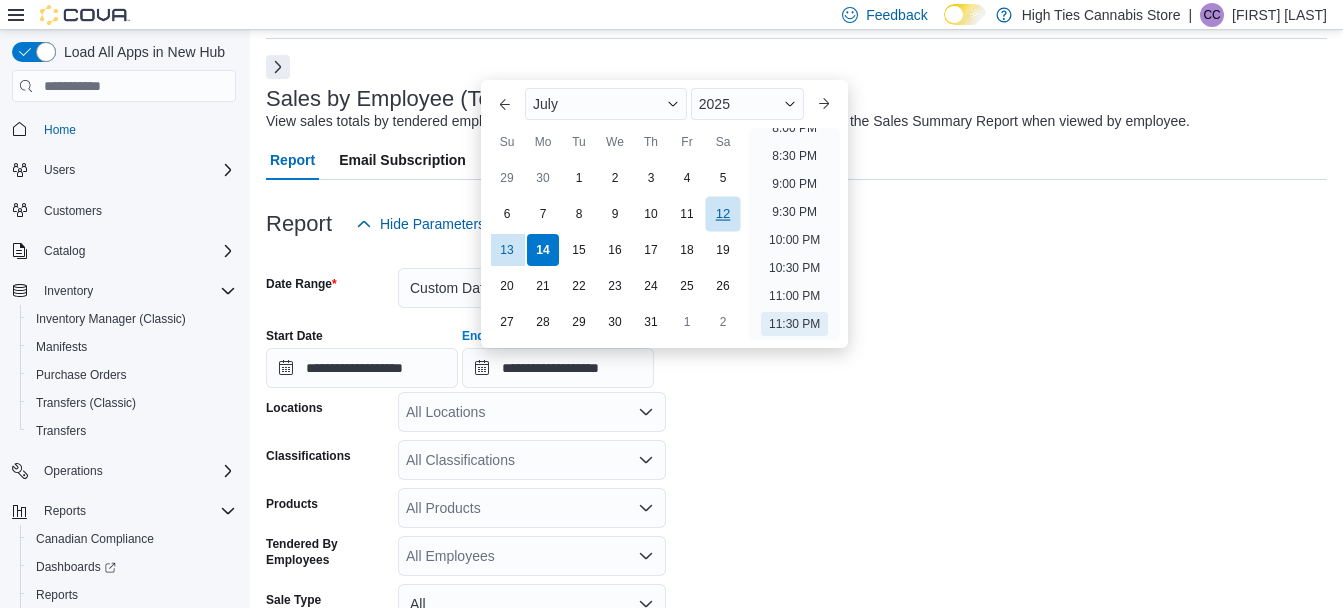 click on "12" at bounding box center [722, 214] 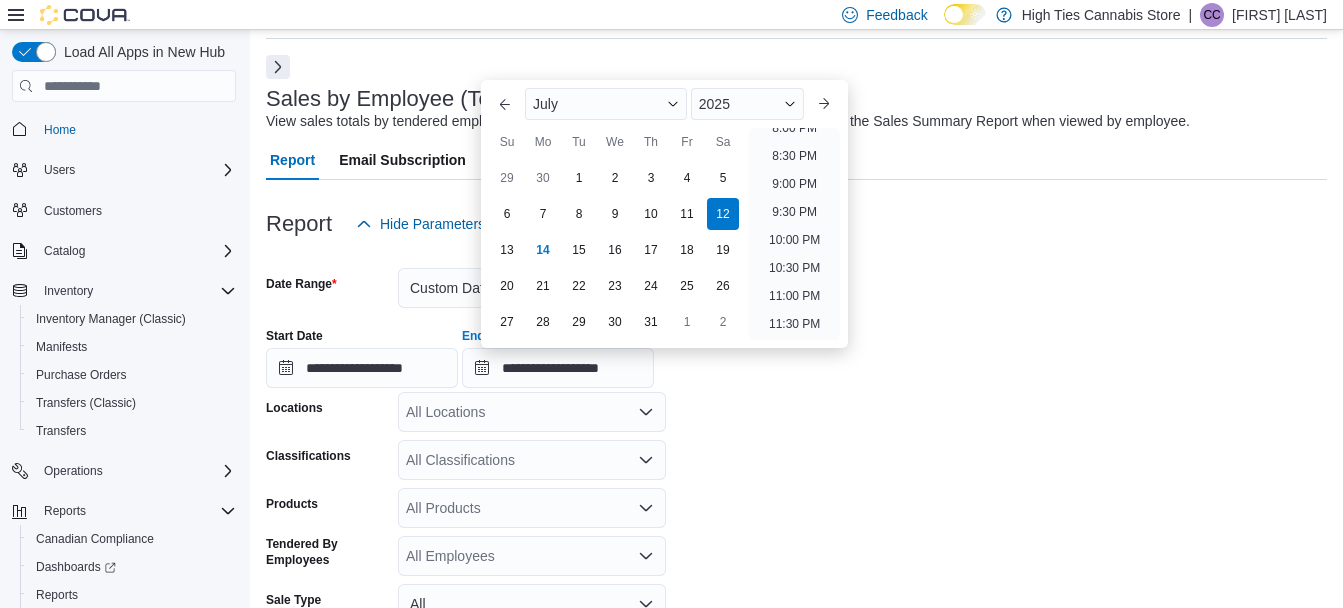 click on "**********" at bounding box center (796, 350) 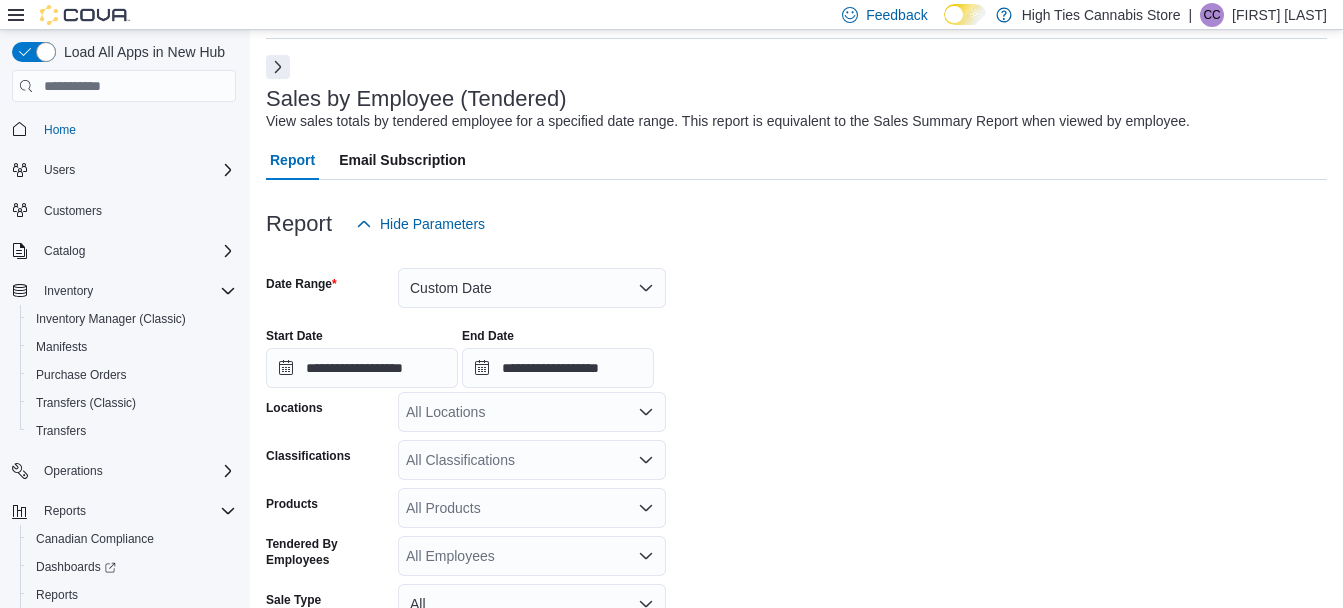 scroll, scrollTop: 173, scrollLeft: 0, axis: vertical 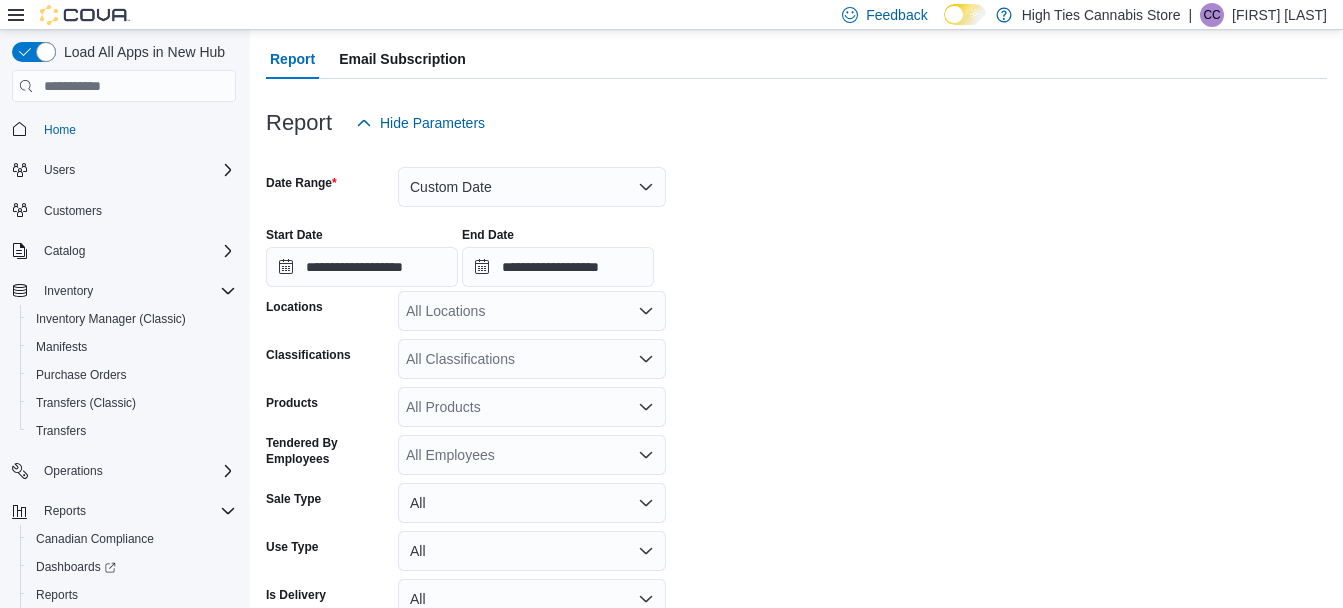 click on "All Locations" at bounding box center (532, 311) 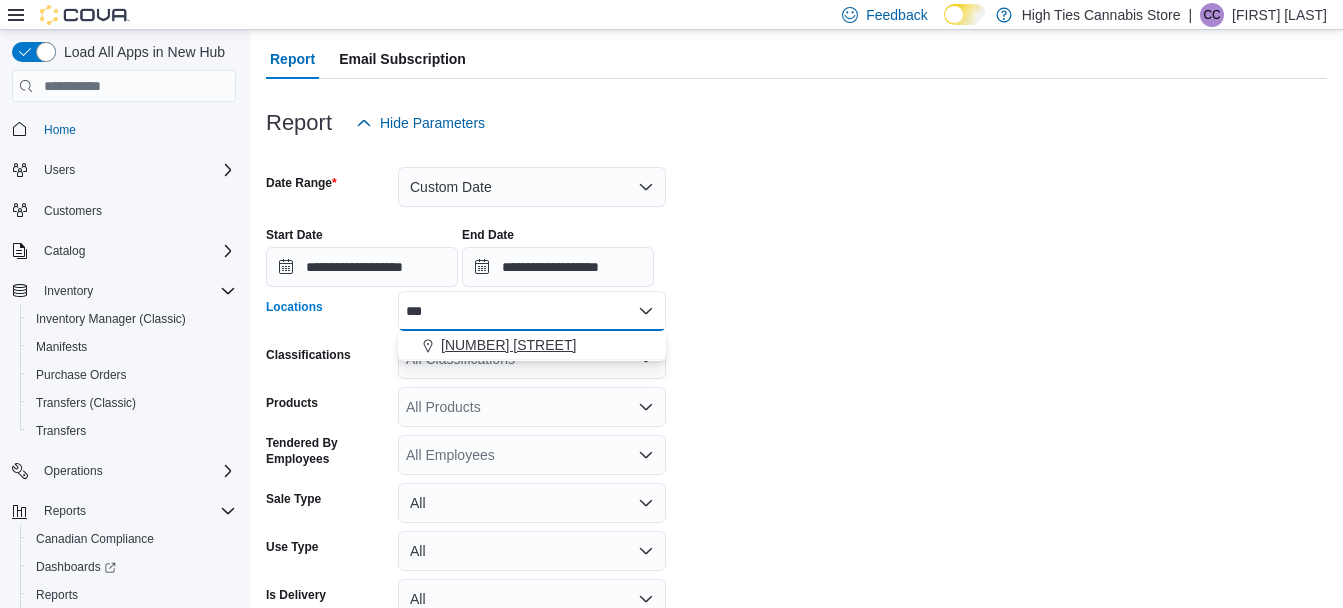 type on "***" 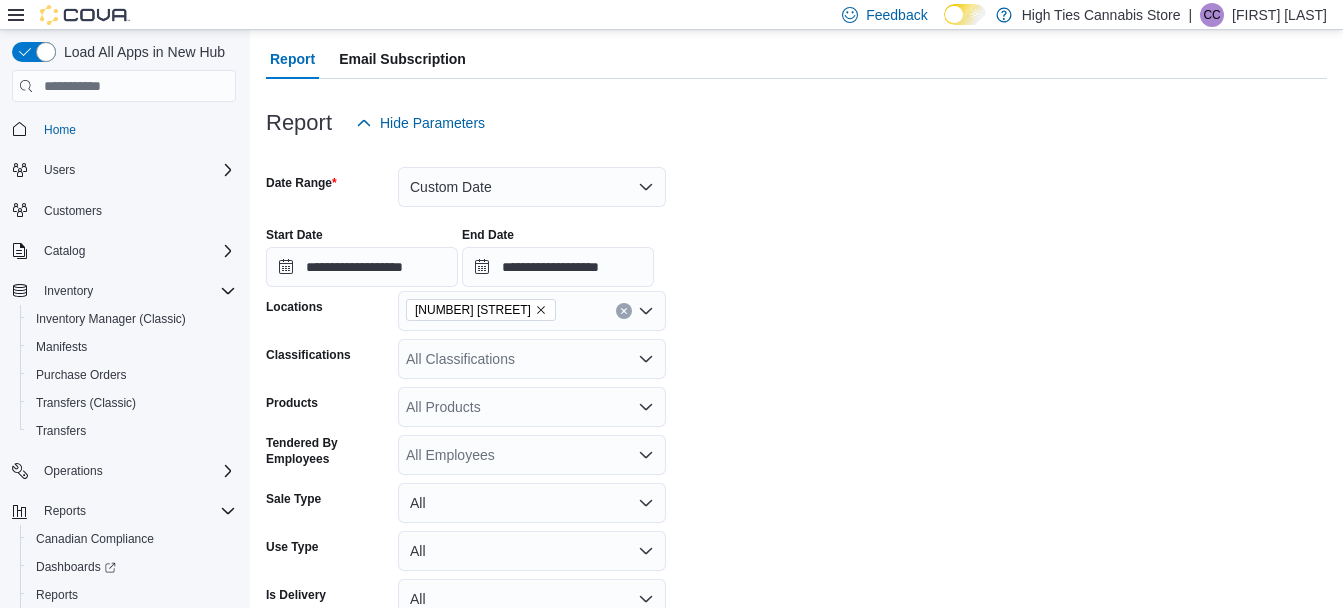 click on "**********" at bounding box center (796, 409) 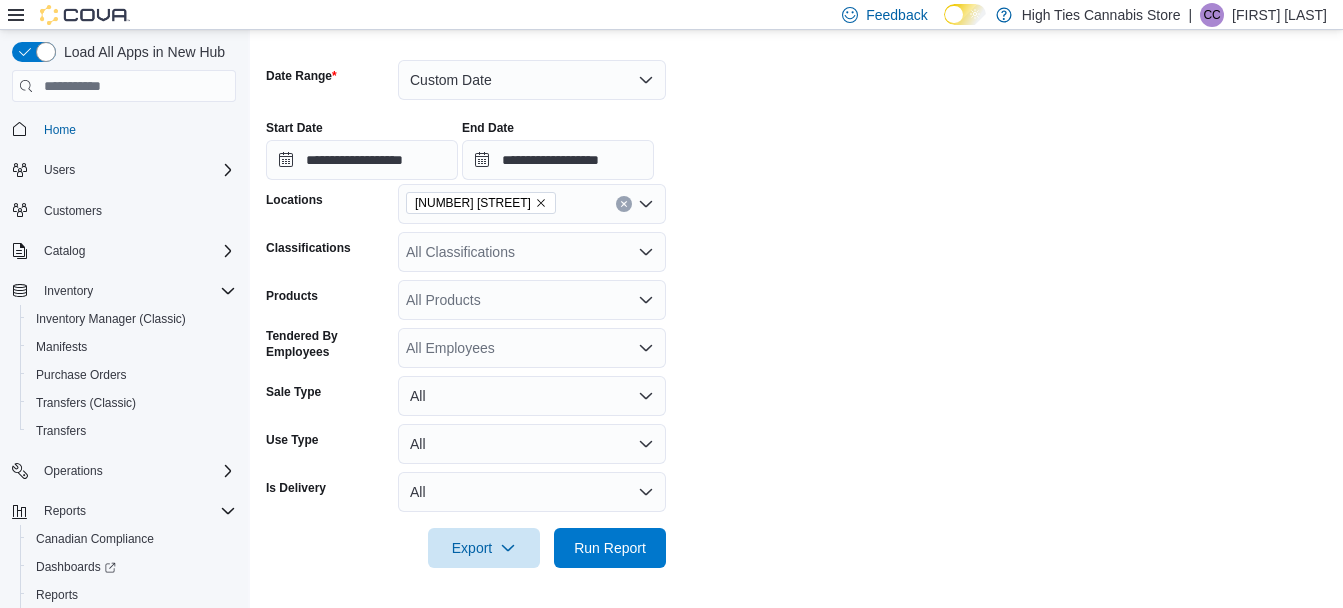 click on "**********" at bounding box center [796, 302] 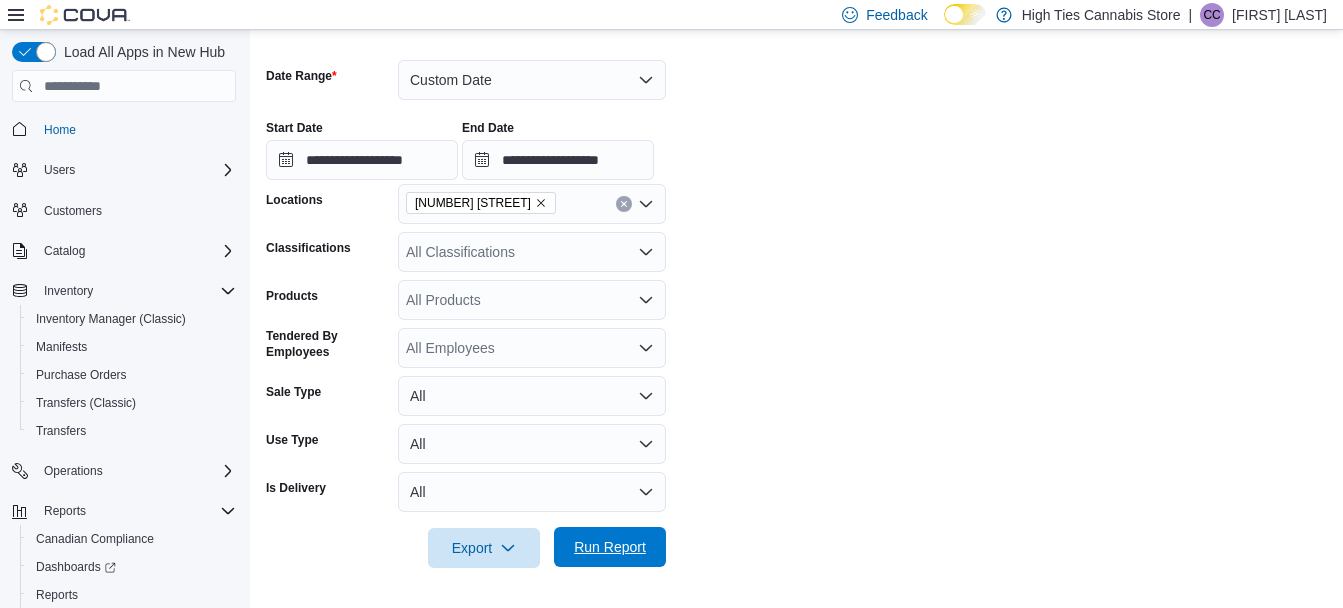 click on "Run Report" at bounding box center [610, 547] 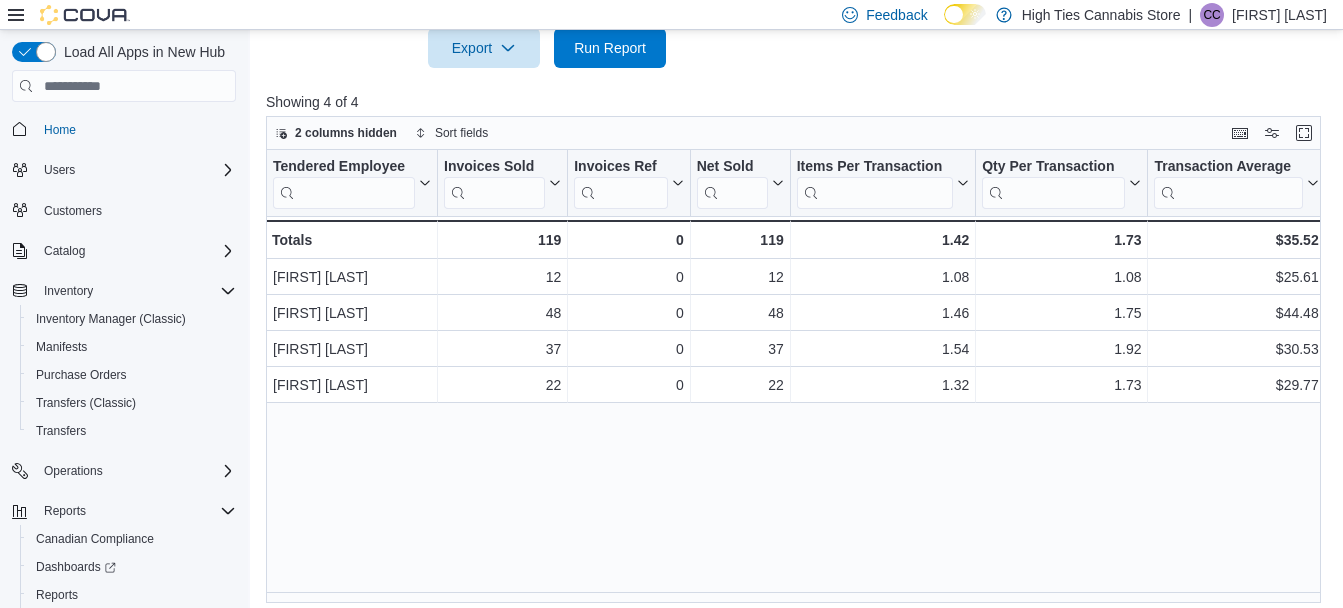 scroll, scrollTop: 755, scrollLeft: 0, axis: vertical 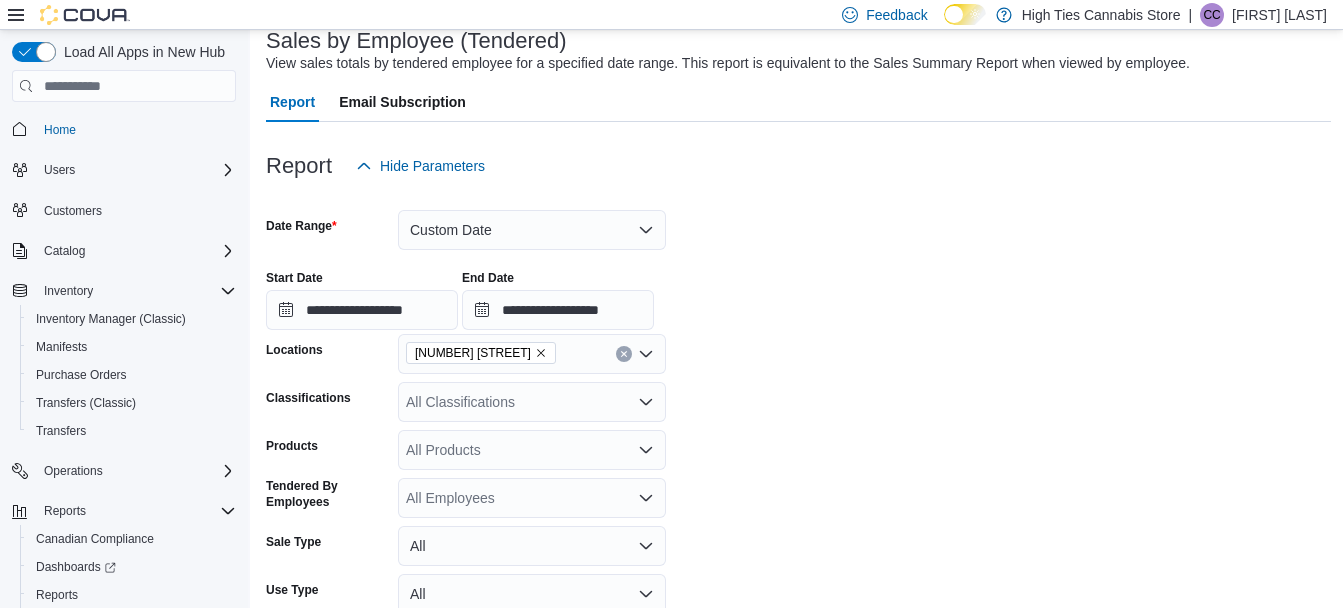 click at bounding box center [798, 198] 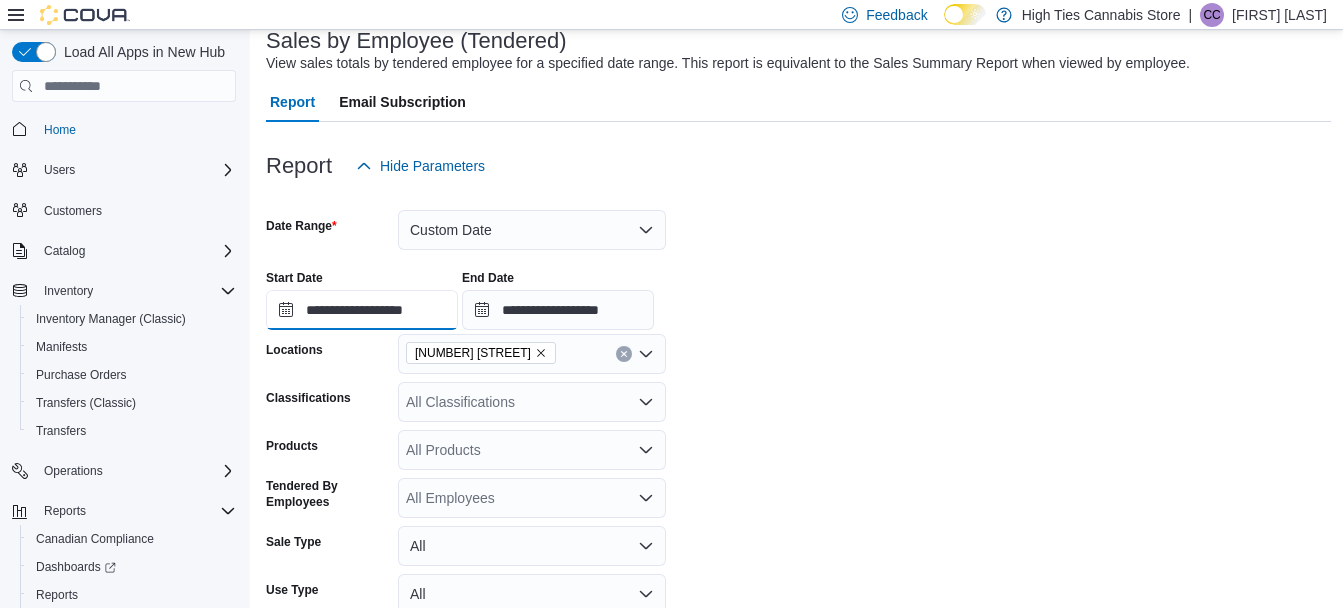 click on "**********" at bounding box center [362, 310] 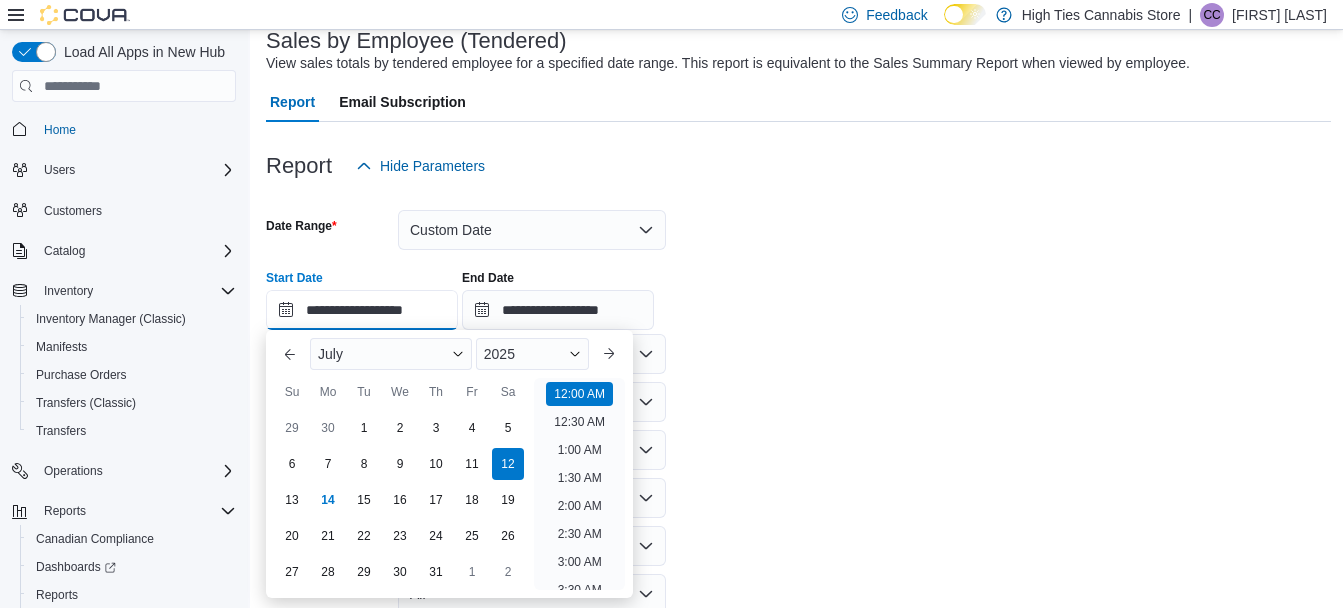 scroll, scrollTop: 62, scrollLeft: 0, axis: vertical 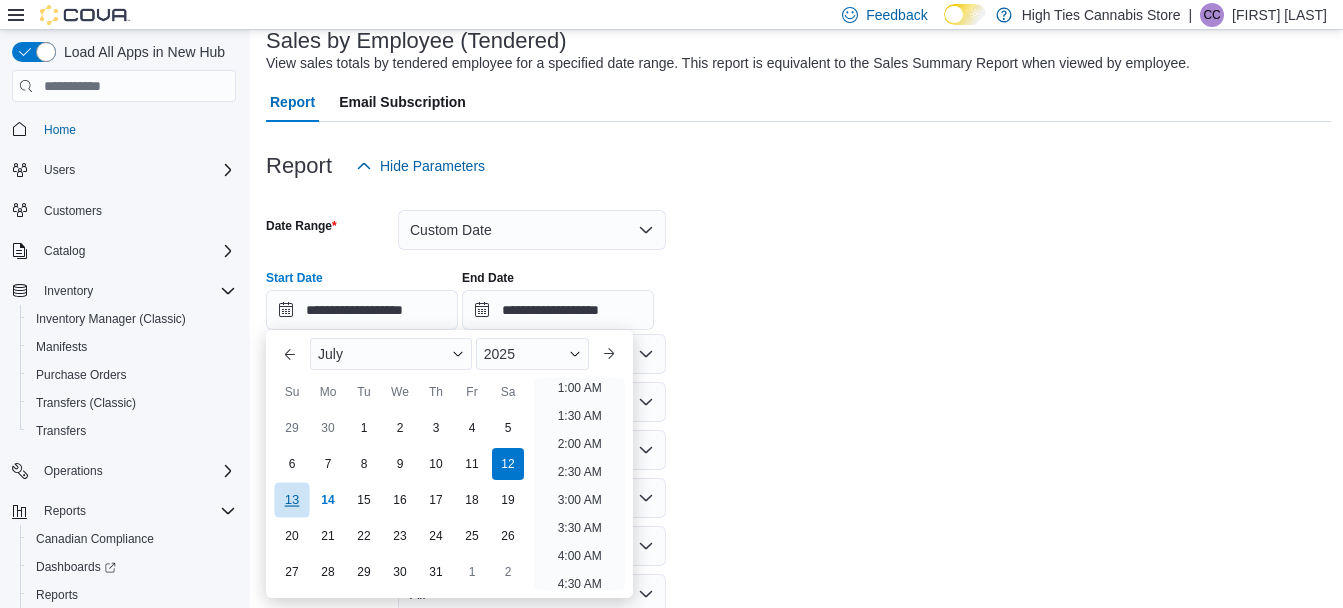 click on "13" at bounding box center (291, 500) 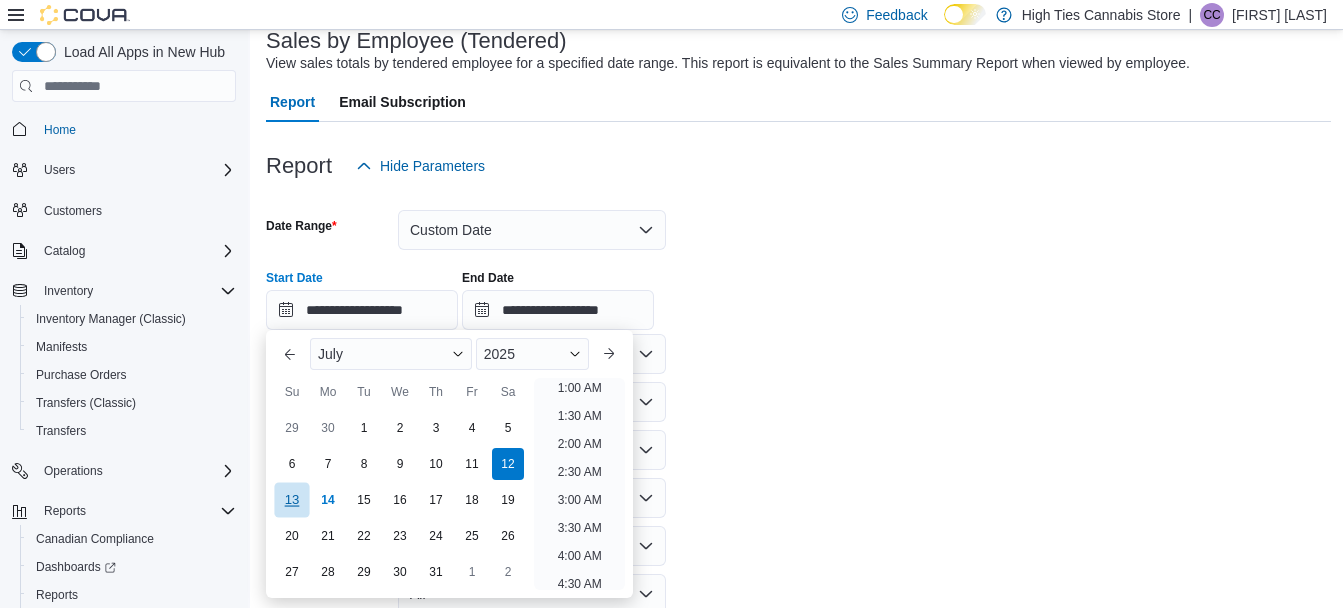 type on "**********" 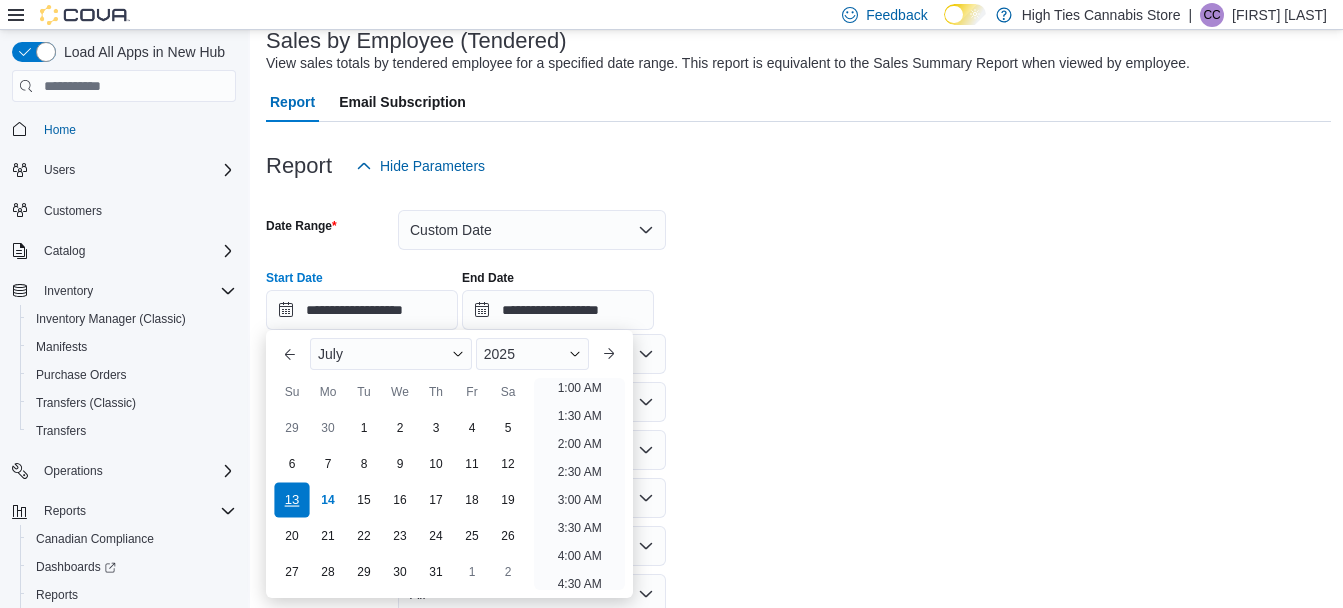 scroll, scrollTop: 4, scrollLeft: 0, axis: vertical 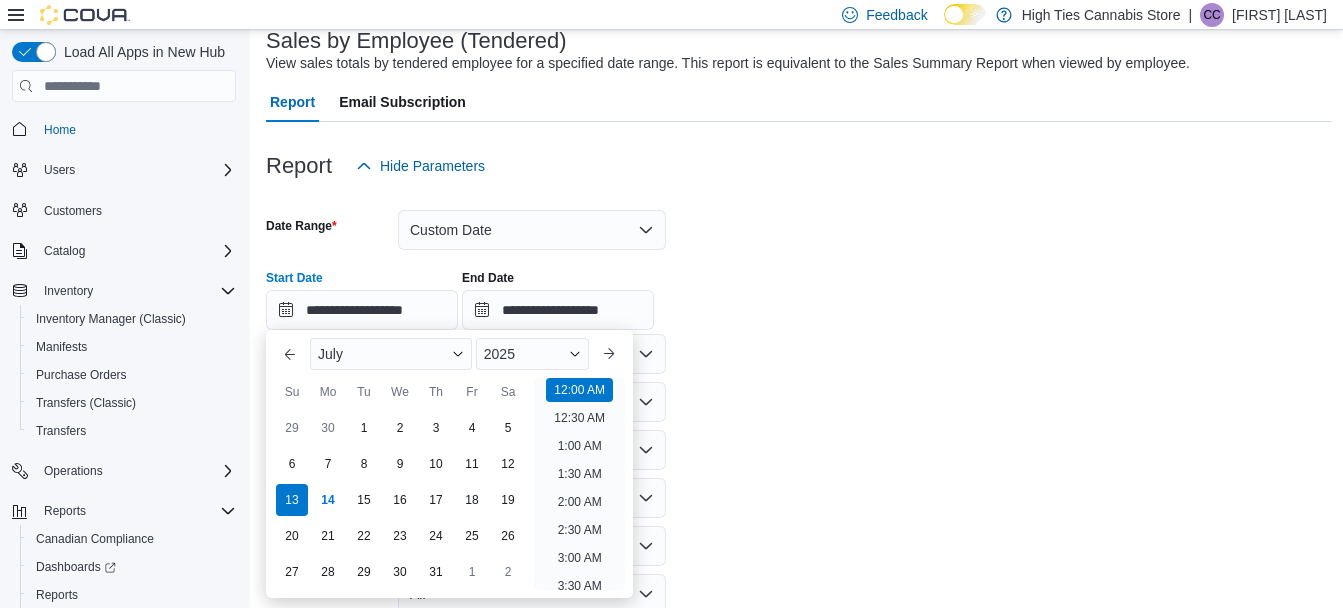 click on "**********" at bounding box center (798, 452) 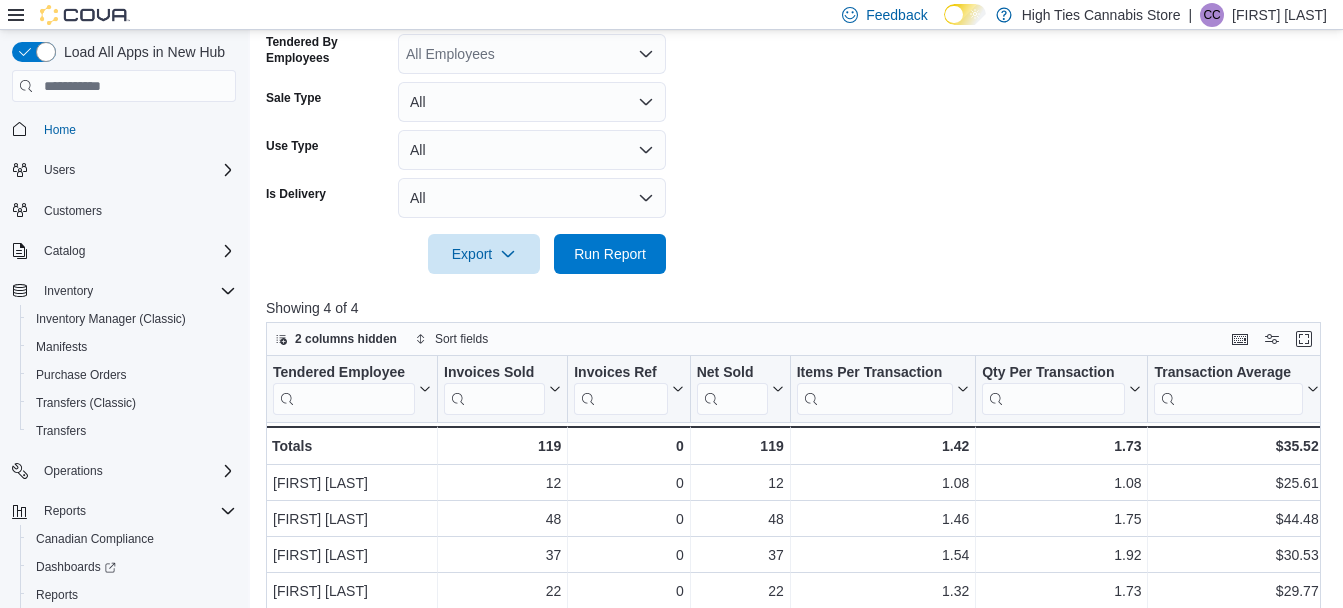 scroll, scrollTop: 577, scrollLeft: 0, axis: vertical 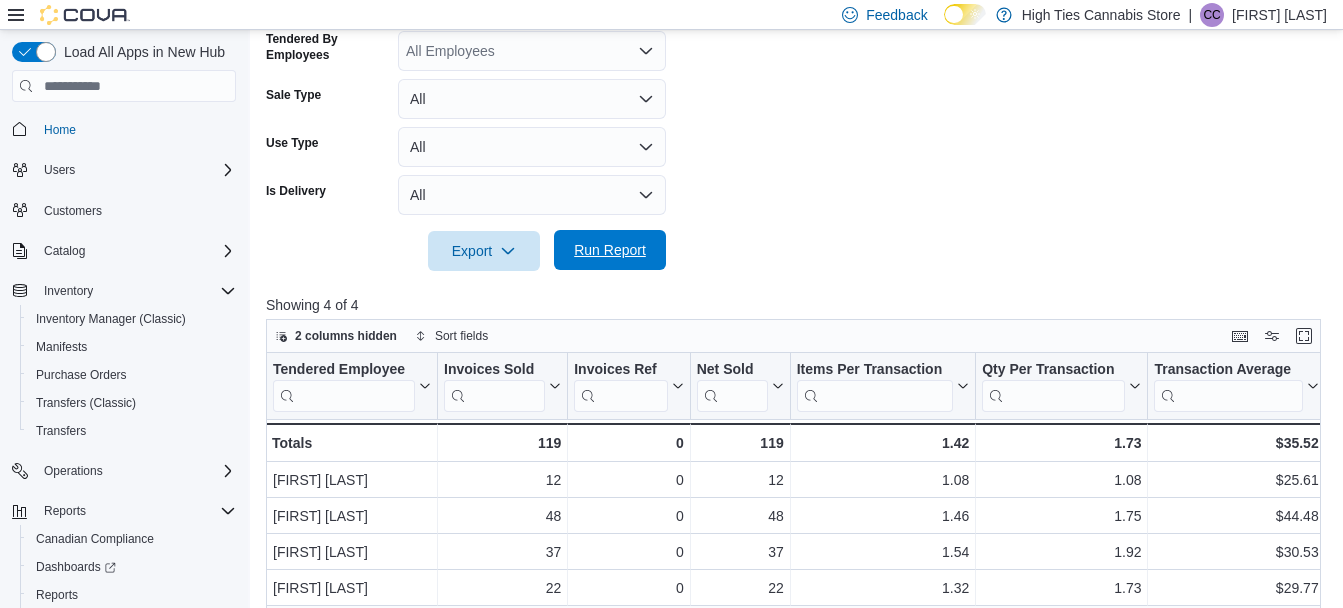 click on "Run Report" at bounding box center [610, 250] 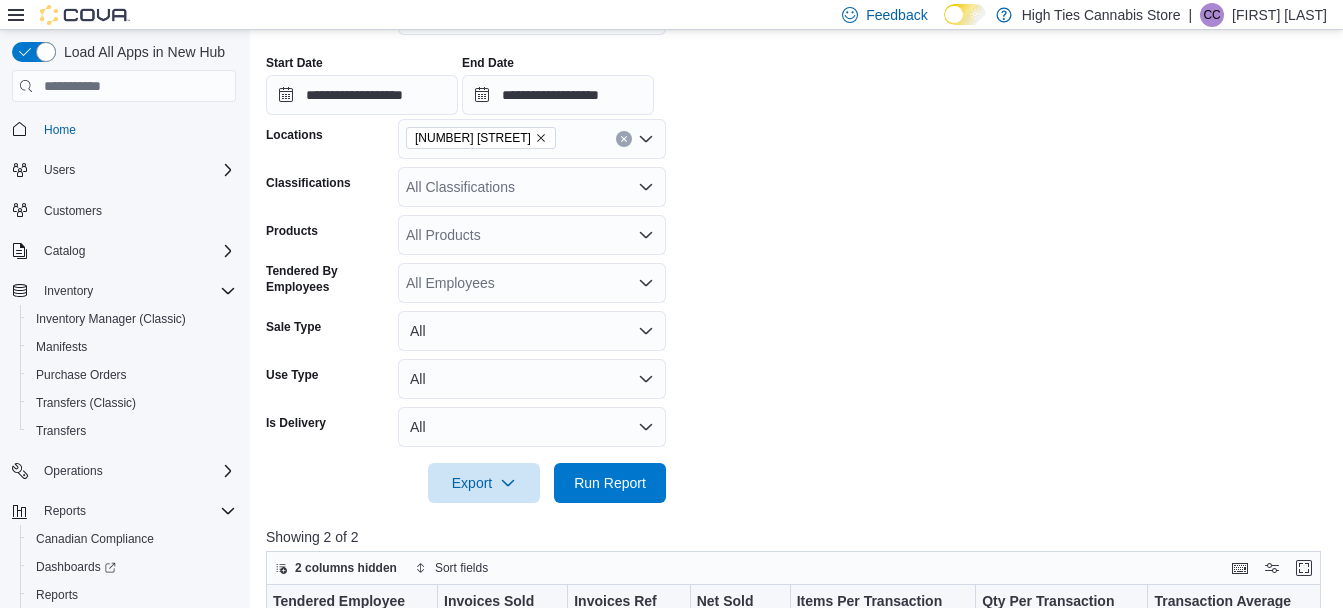scroll, scrollTop: 791, scrollLeft: 0, axis: vertical 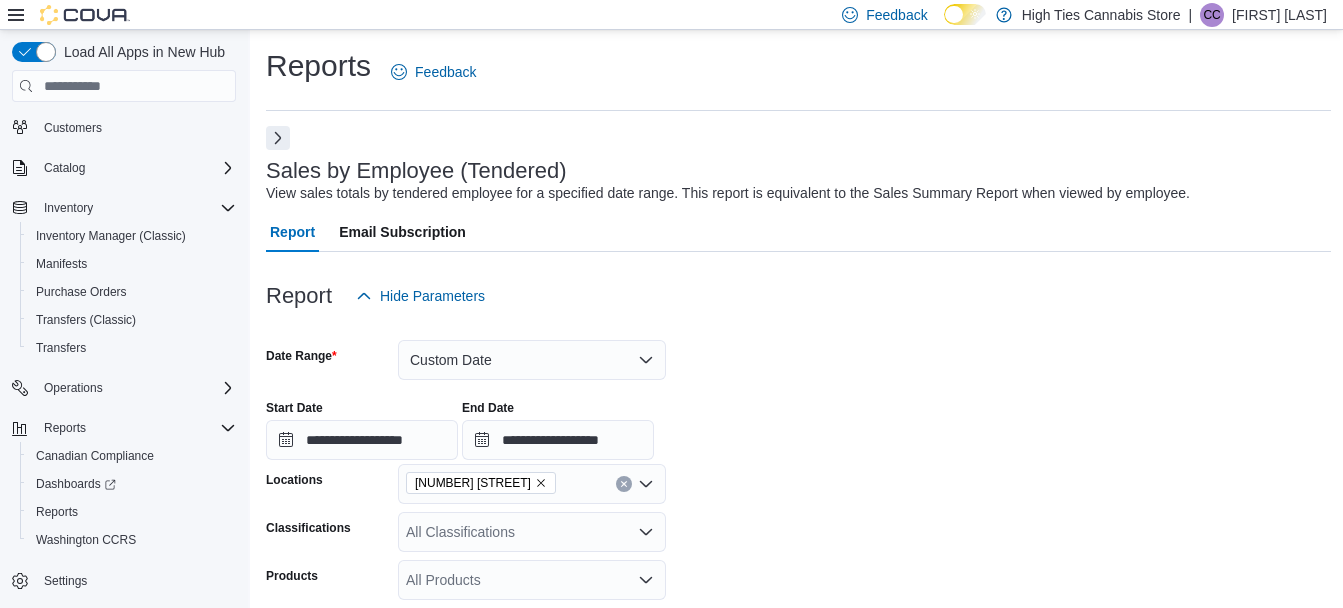 click at bounding box center (278, 138) 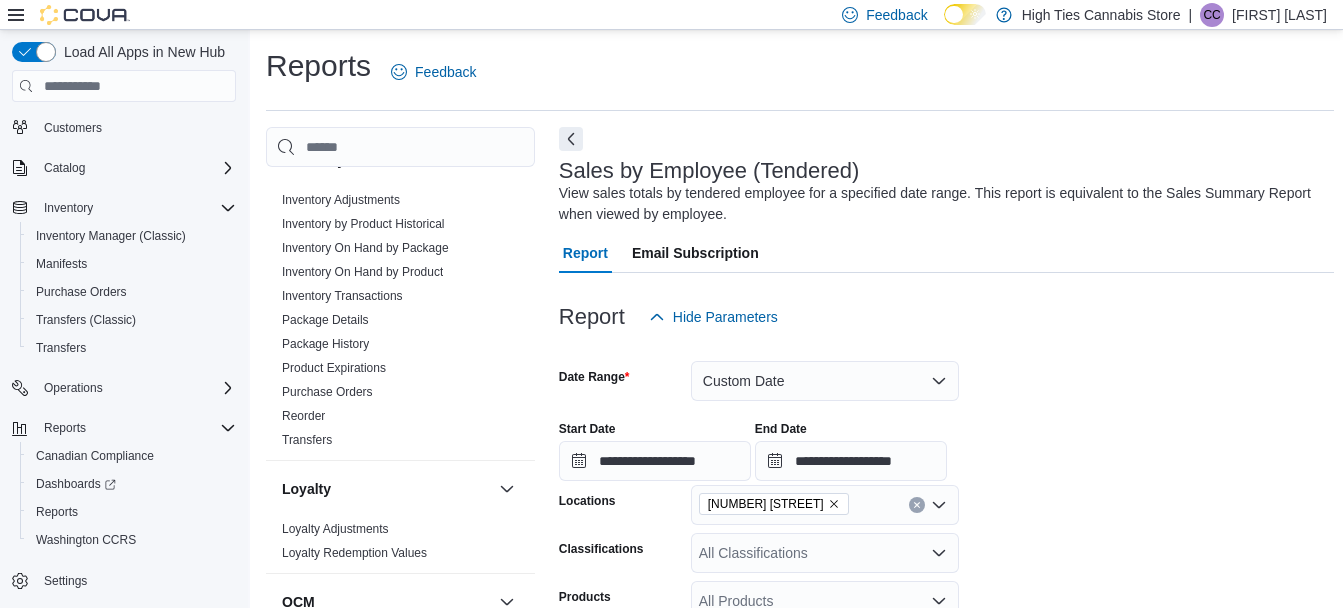 scroll, scrollTop: 675, scrollLeft: 0, axis: vertical 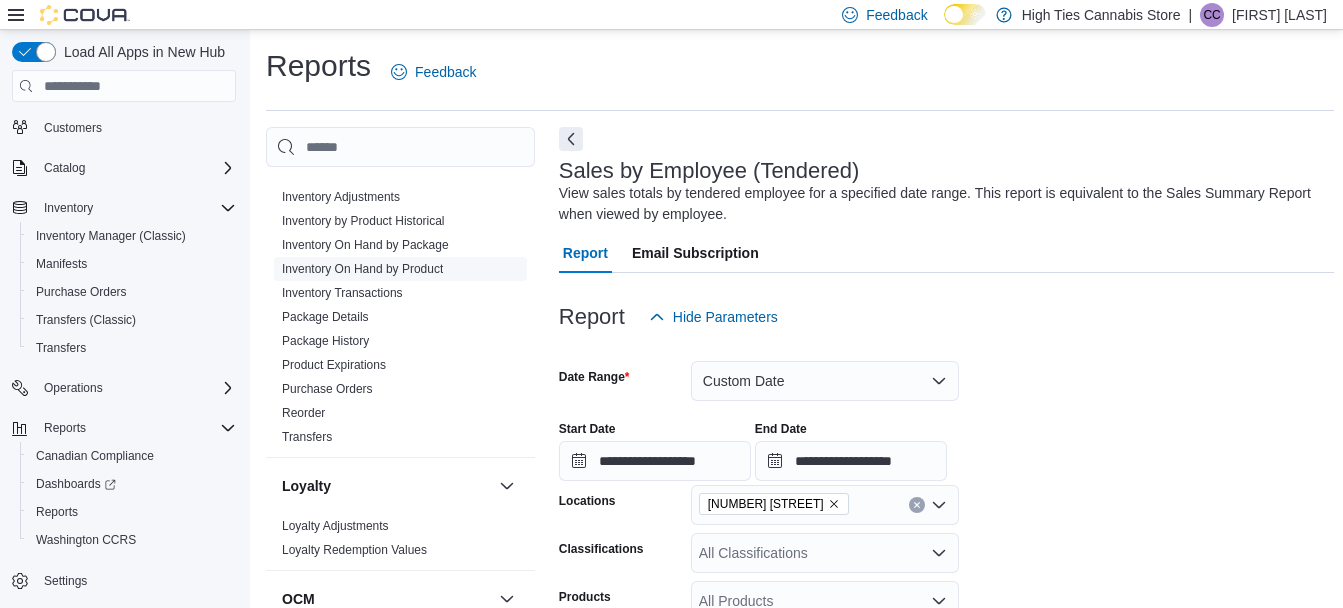 click on "Inventory On Hand by Product" at bounding box center (362, 269) 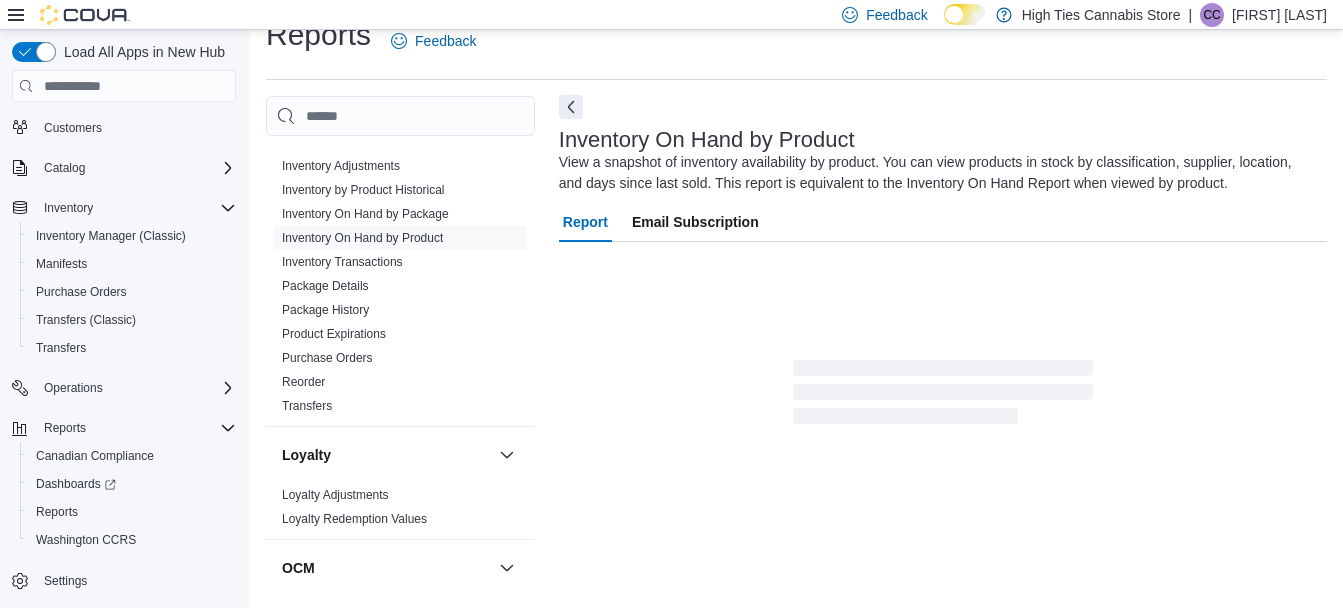 click on "Inventory On Hand by Product   View a snapshot of inventory availability by product. You can view products in stock by classification, supplier, location, and days since last sold. This report is equivalent to the Inventory On Hand Report when viewed by product." at bounding box center [938, 161] 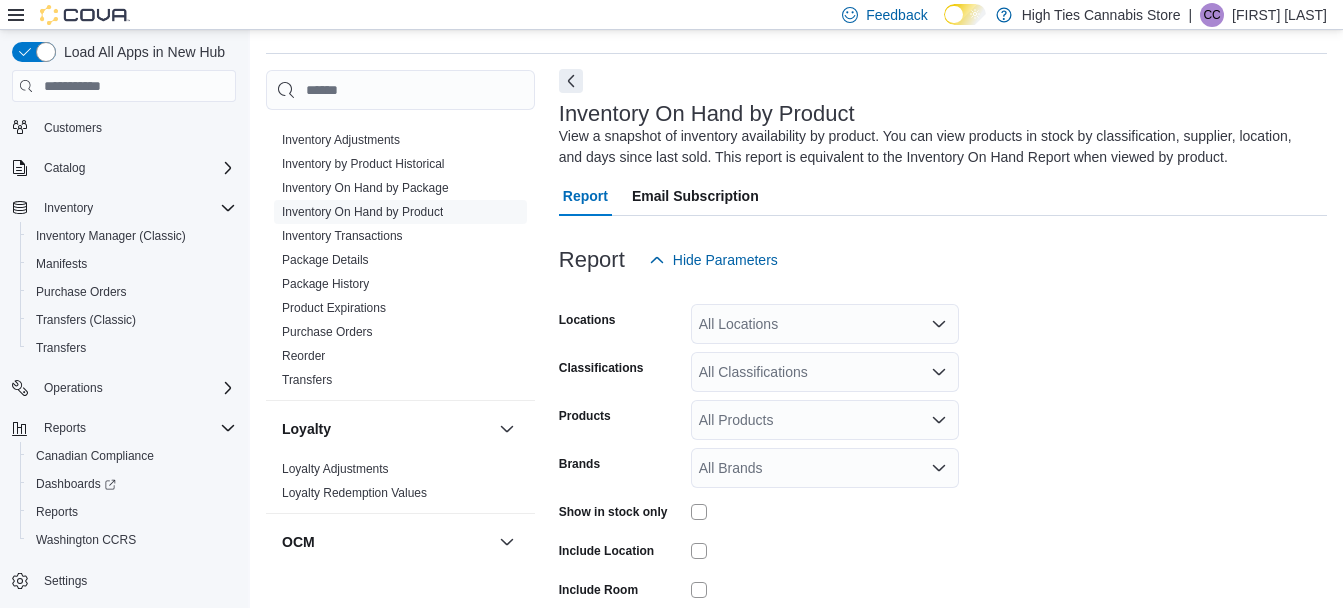 scroll, scrollTop: 67, scrollLeft: 0, axis: vertical 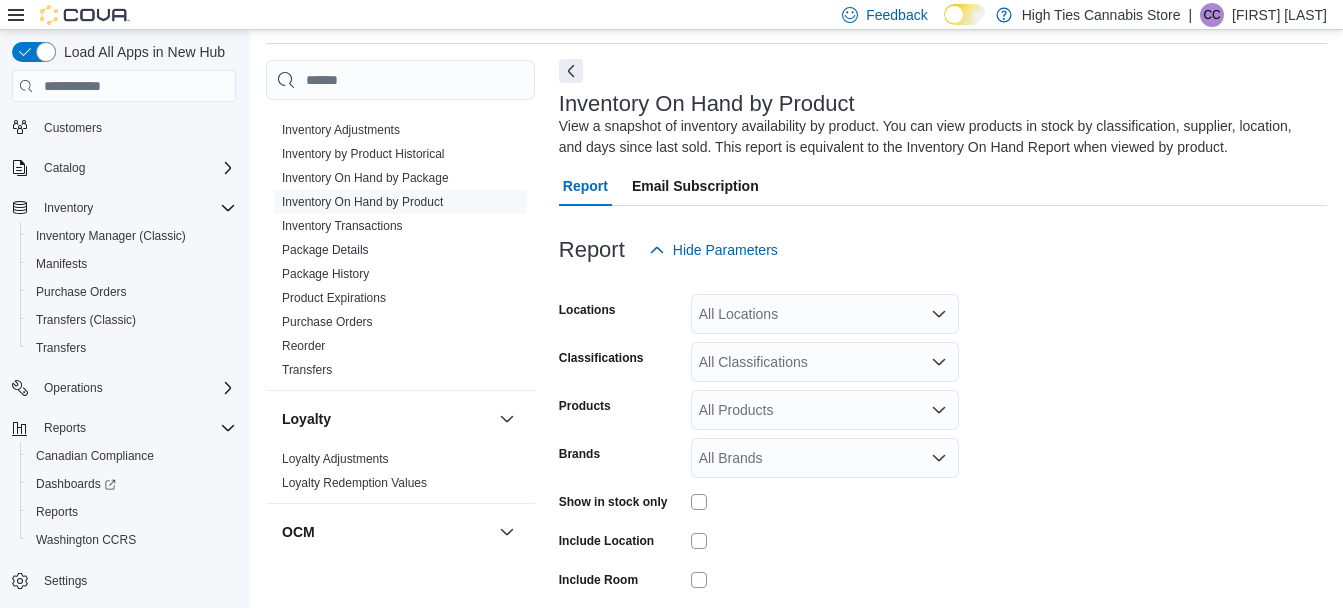 click at bounding box center (571, 71) 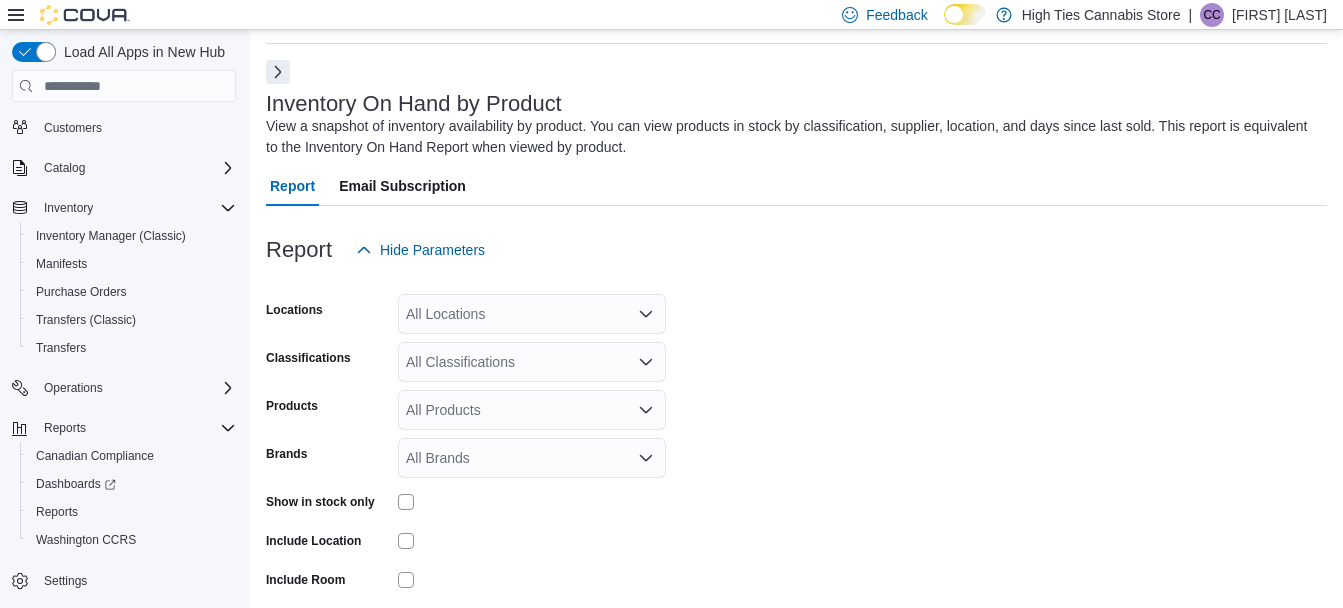 click on "All Locations" at bounding box center [532, 314] 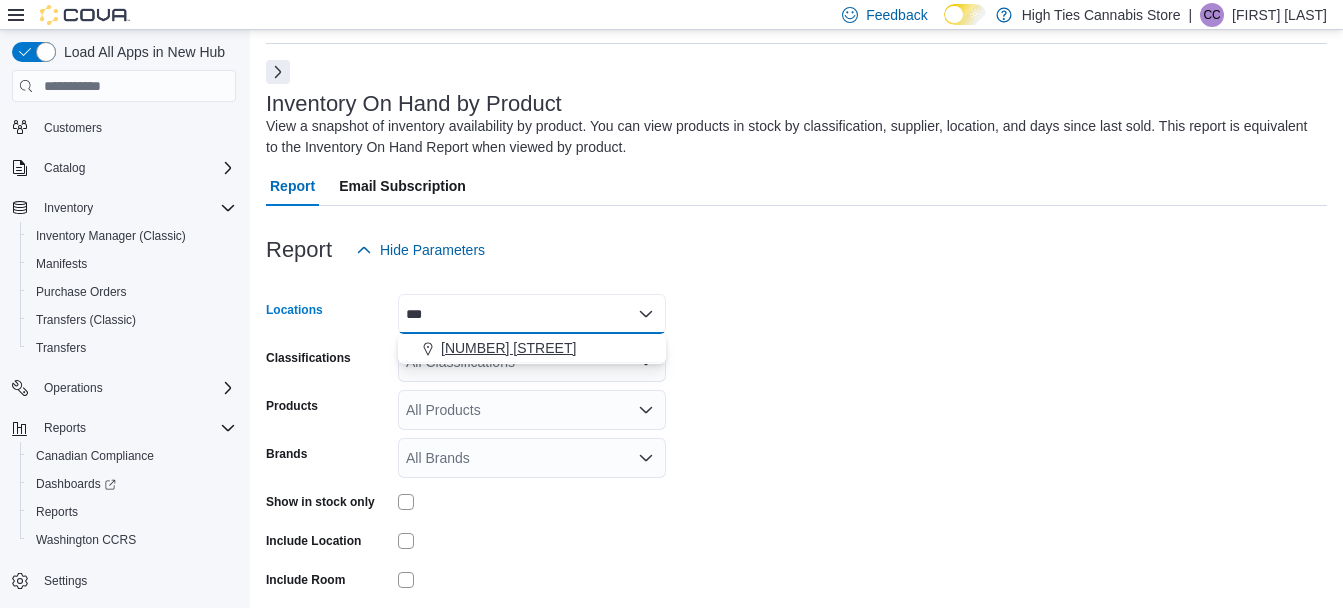 type on "***" 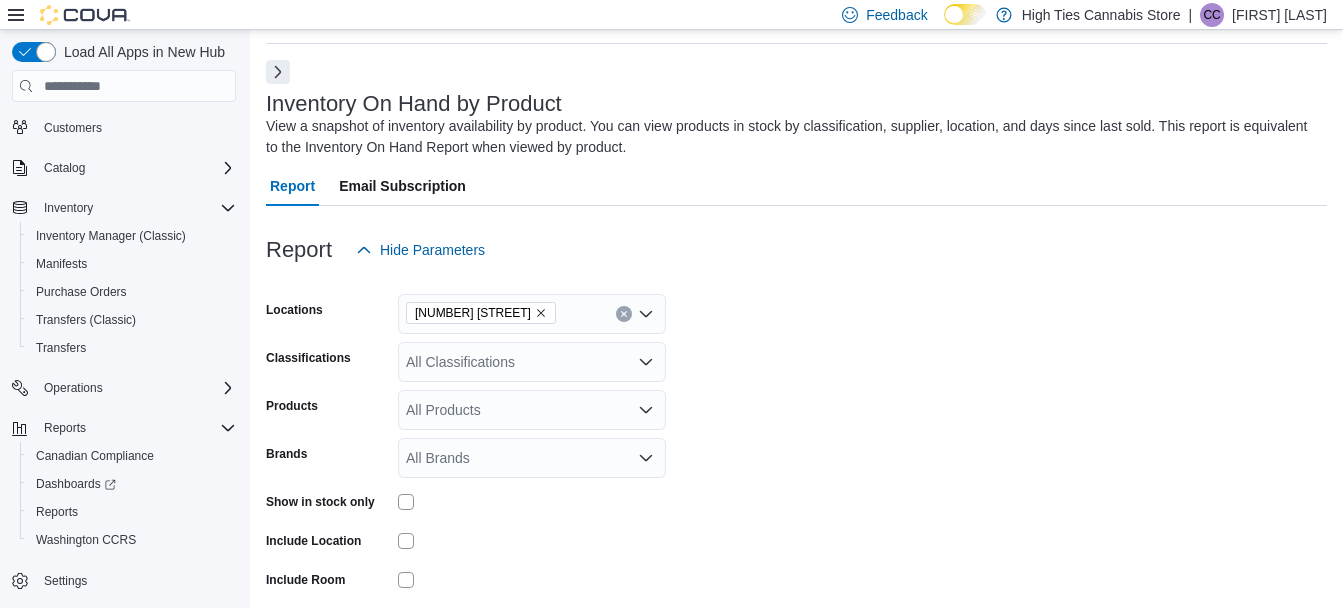 click on "Locations [NUMBER] [STREET] Classifications All Classifications Products All Products Brands All Brands Show in stock only Include Location Include Room Include Archived Export  Run Report" at bounding box center (796, 480) 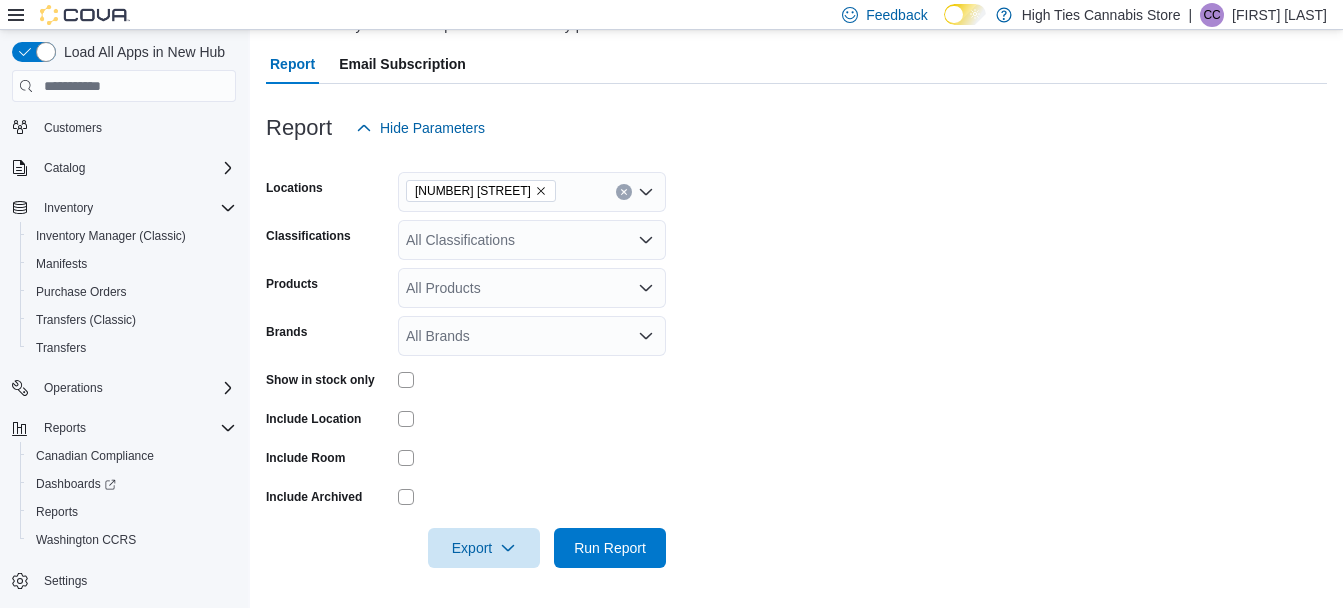 click on "All Classifications" at bounding box center [532, 240] 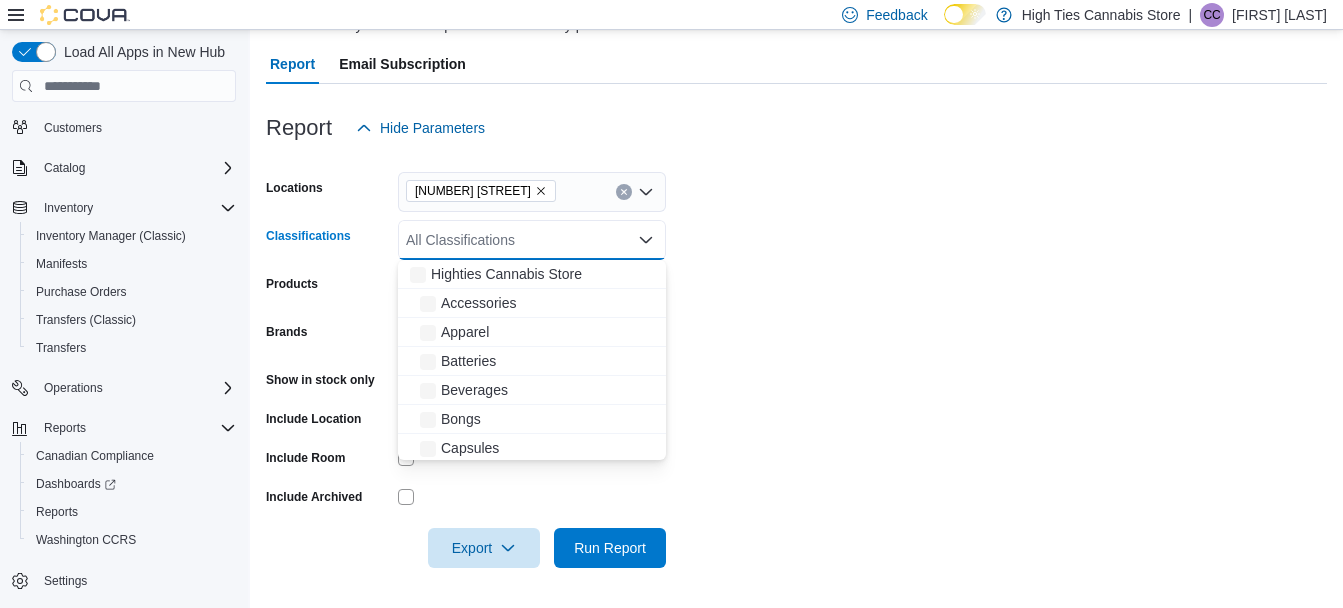 click on "All Classifications Combo box. Selected. Combo box input. All Classifications. Type some text or, to display a list of choices, press Down Arrow. To exit the list of choices, press Escape." at bounding box center [532, 240] 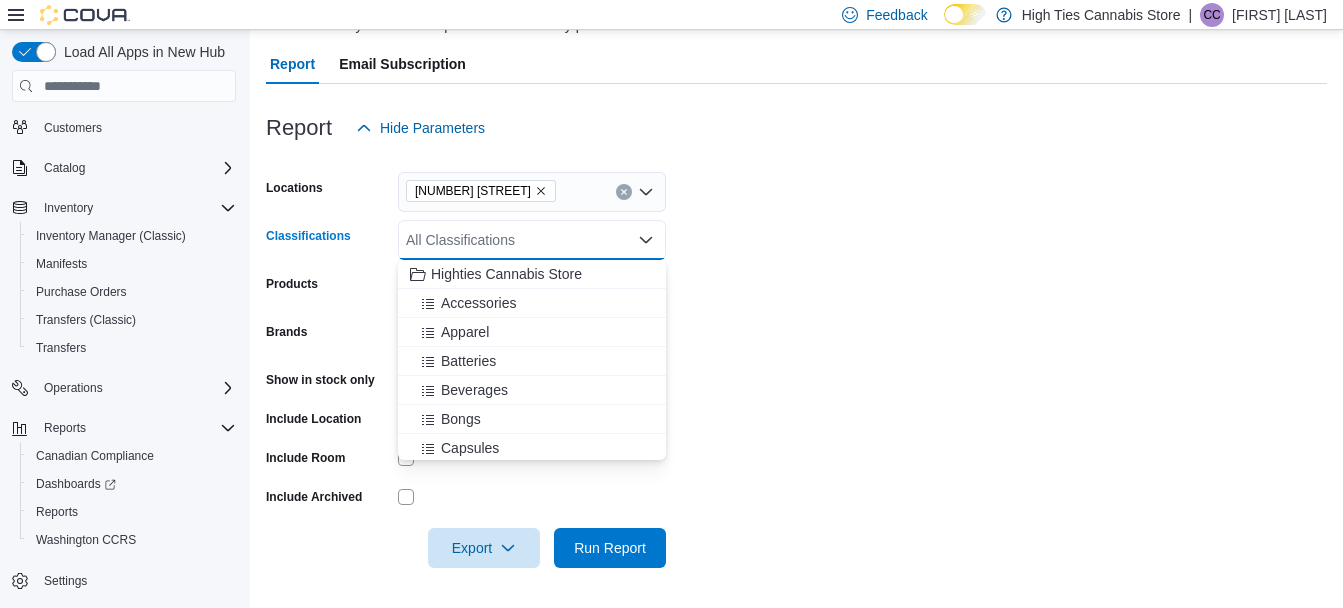 click on "Locations [NUMBER] [STREET] Classifications All Classifications Combo box. Selected. Combo box input. All Classifications. Type some text or, to display a list of choices, press Down Arrow. To exit the list of choices, press Escape. Products All Products Brands All Brands Show in stock only Include Location Include Room Include Archived Export  Run Report" at bounding box center (796, 358) 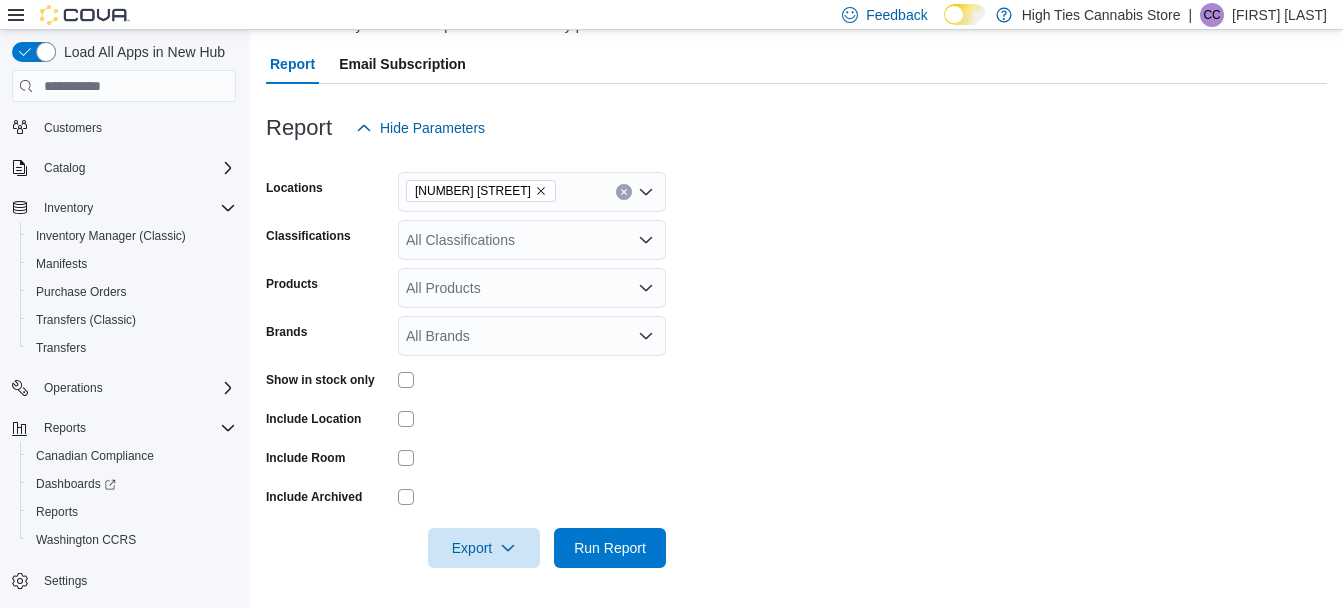 click on "Locations [NUMBER] [STREET] Classifications All Classifications Products All Products Brands All Brands Show in stock only Include Location Include Room Include Archived Export  Run Report" at bounding box center [796, 358] 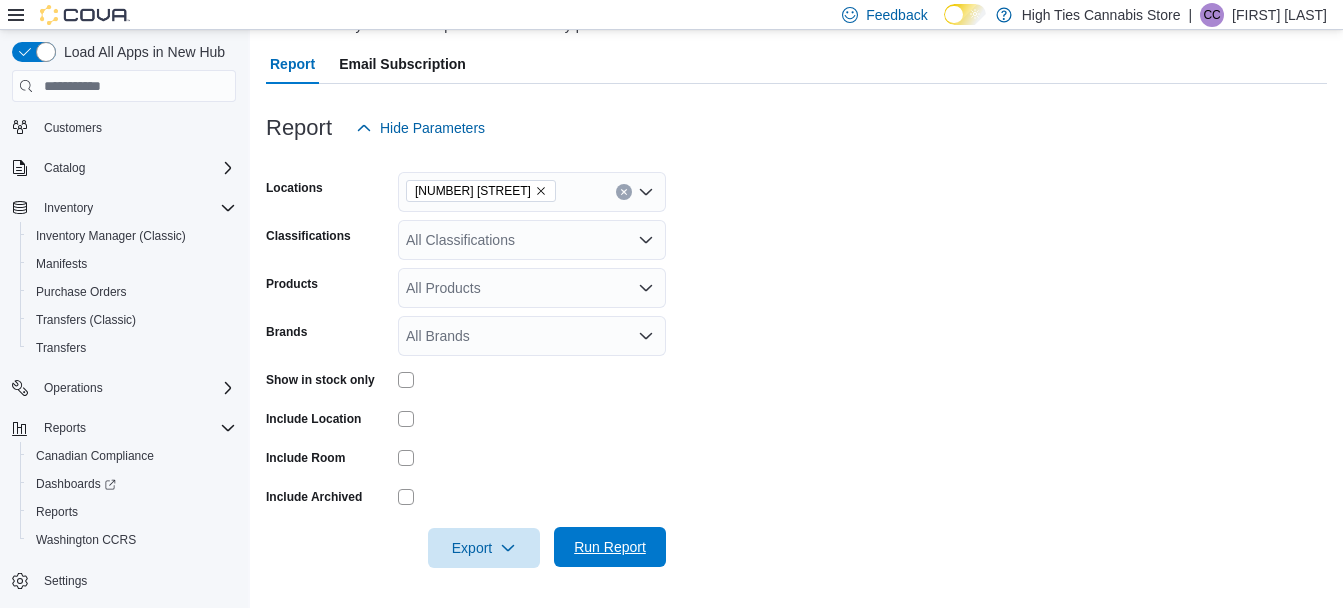 click on "Run Report" at bounding box center (610, 547) 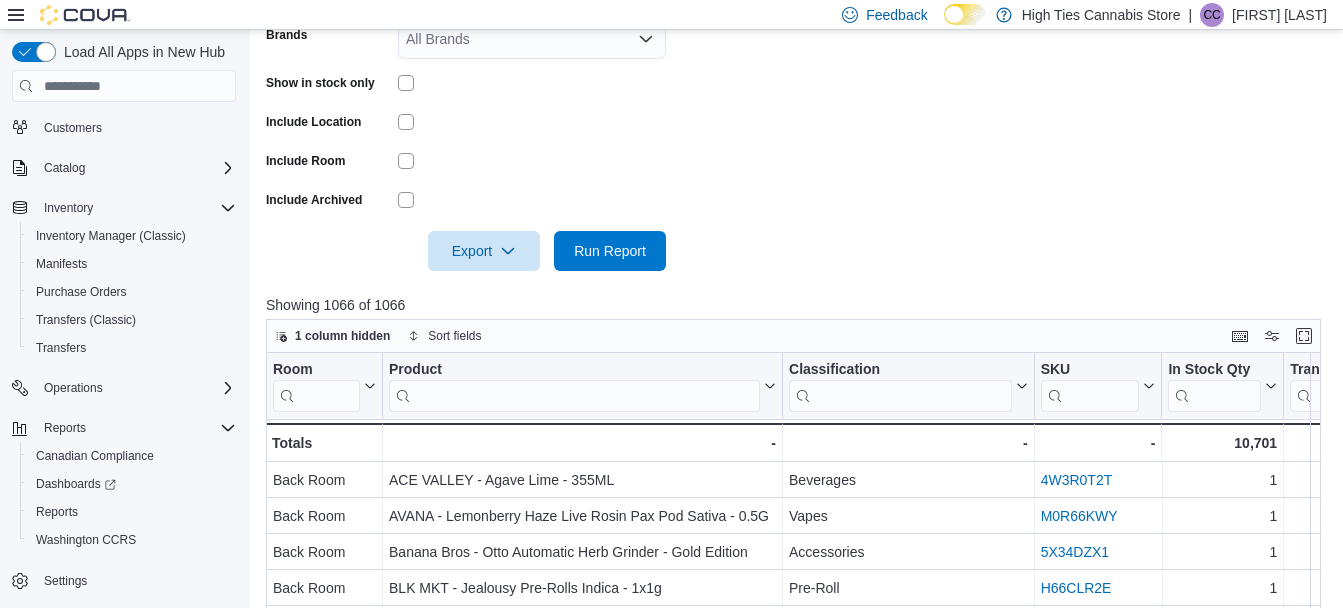 scroll, scrollTop: 488, scrollLeft: 0, axis: vertical 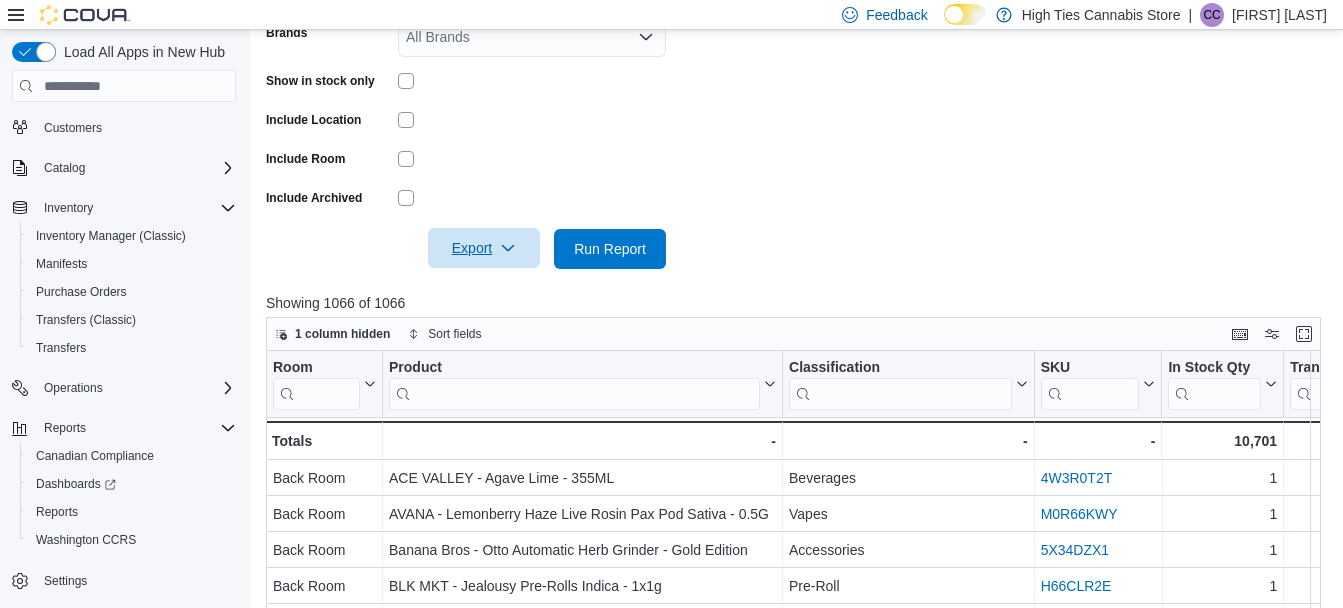 click on "Export" at bounding box center [484, 248] 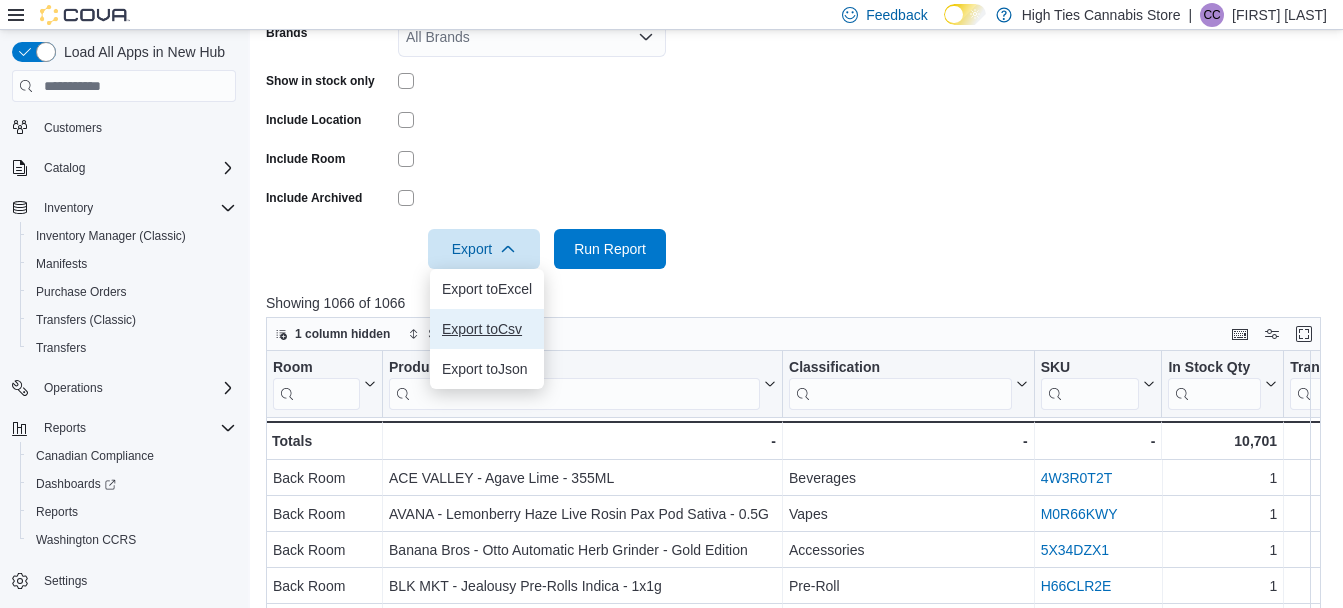 click on "Export to  Csv" at bounding box center (487, 329) 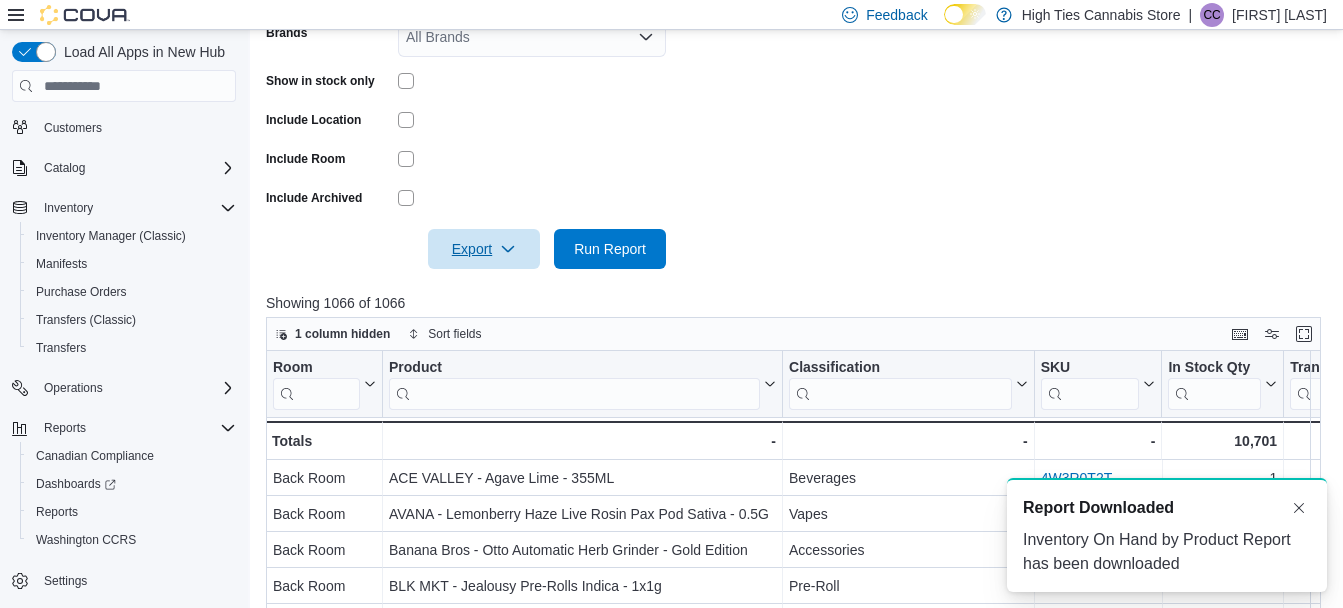 scroll, scrollTop: 0, scrollLeft: 0, axis: both 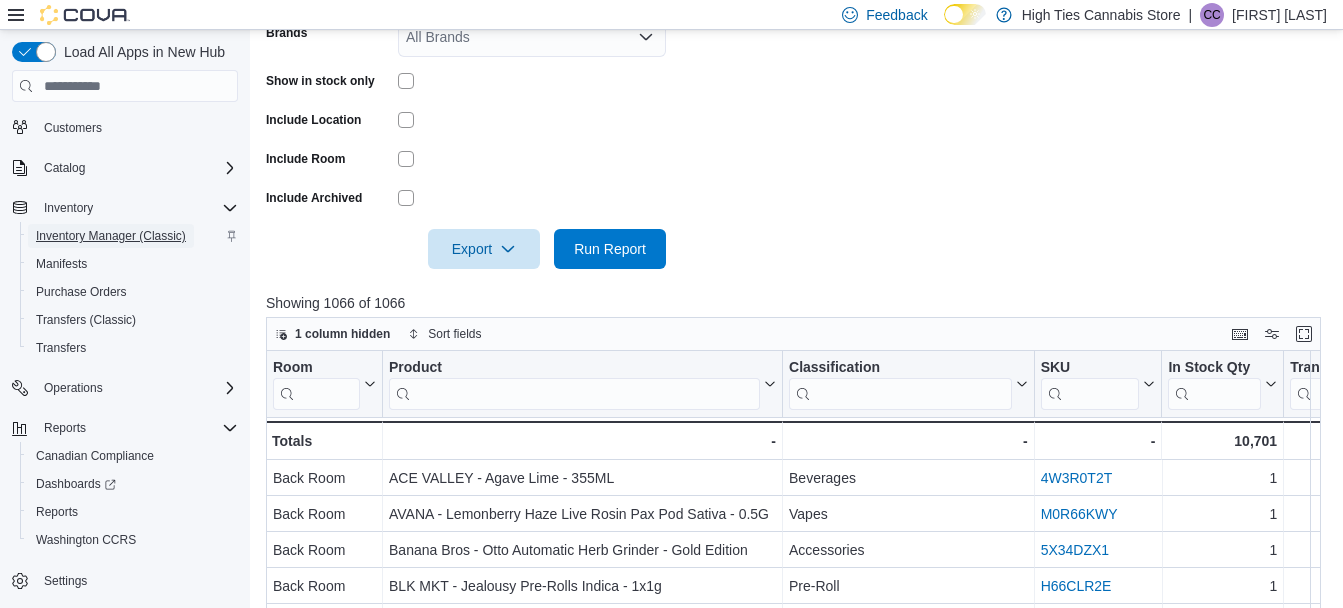 click on "Inventory Manager (Classic)" at bounding box center [111, 236] 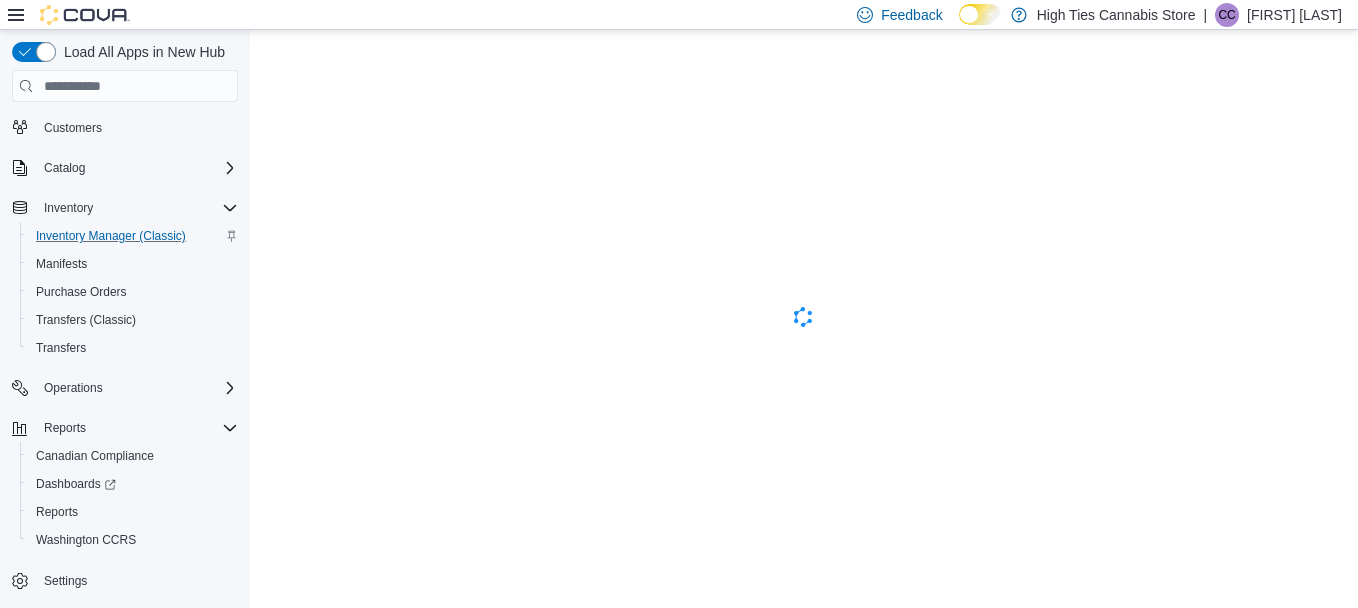 scroll, scrollTop: 0, scrollLeft: 0, axis: both 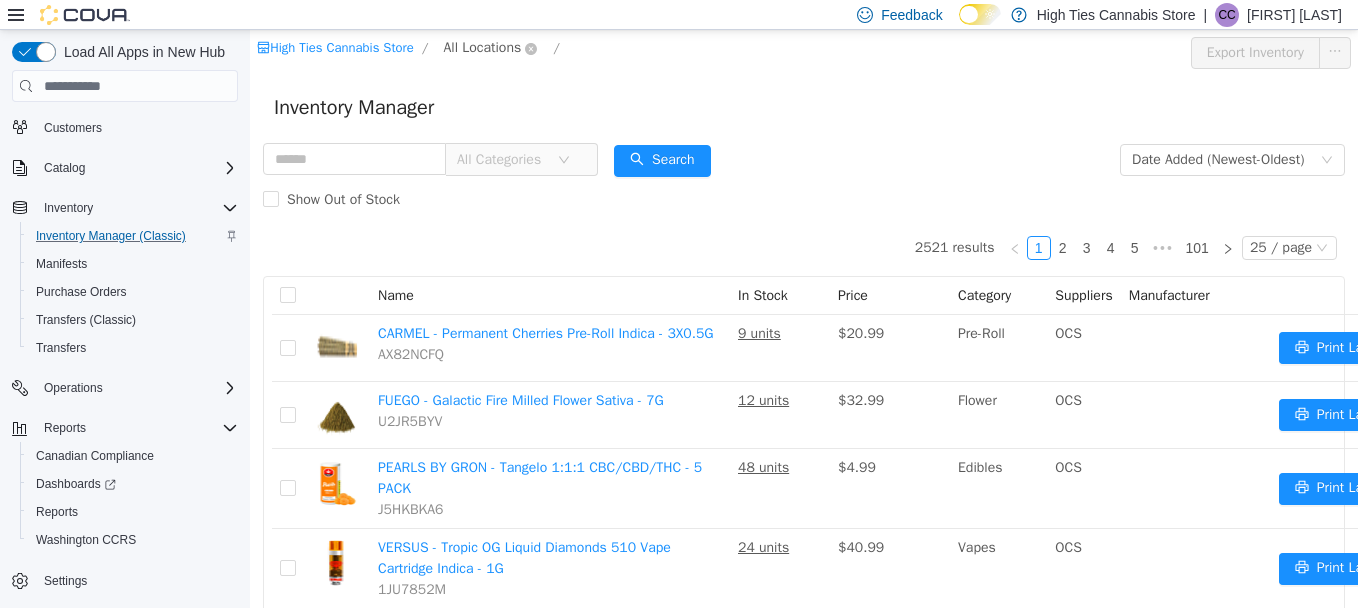 click on "All Locations" at bounding box center (482, 48) 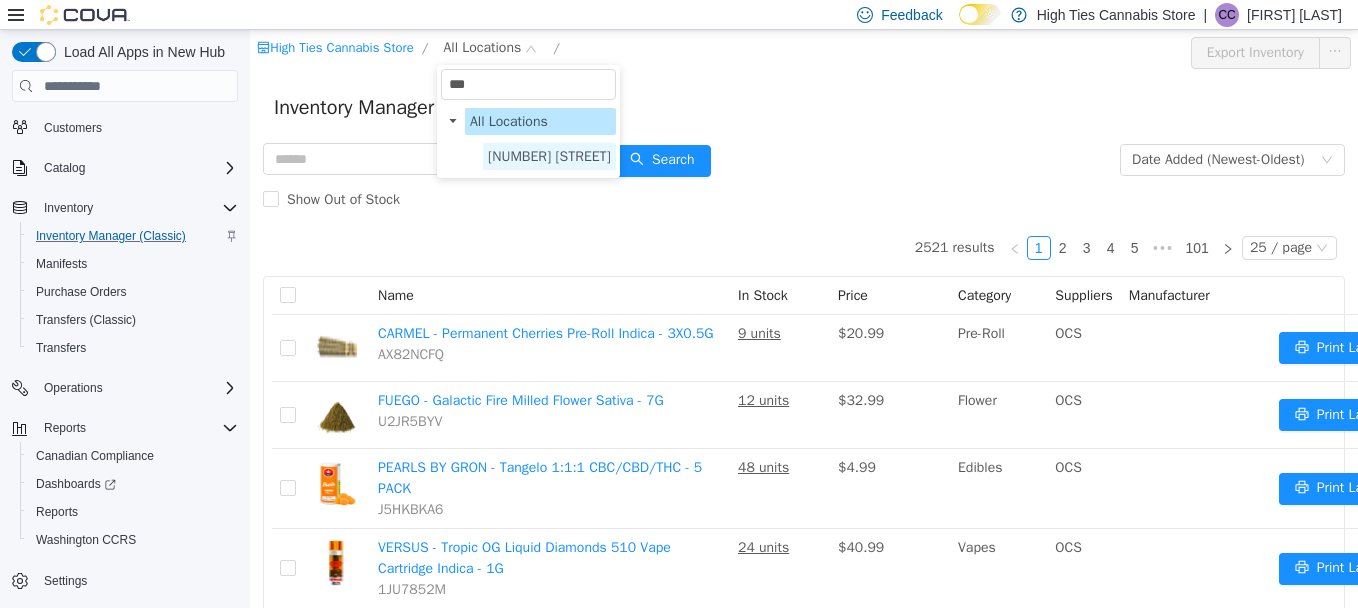 type on "***" 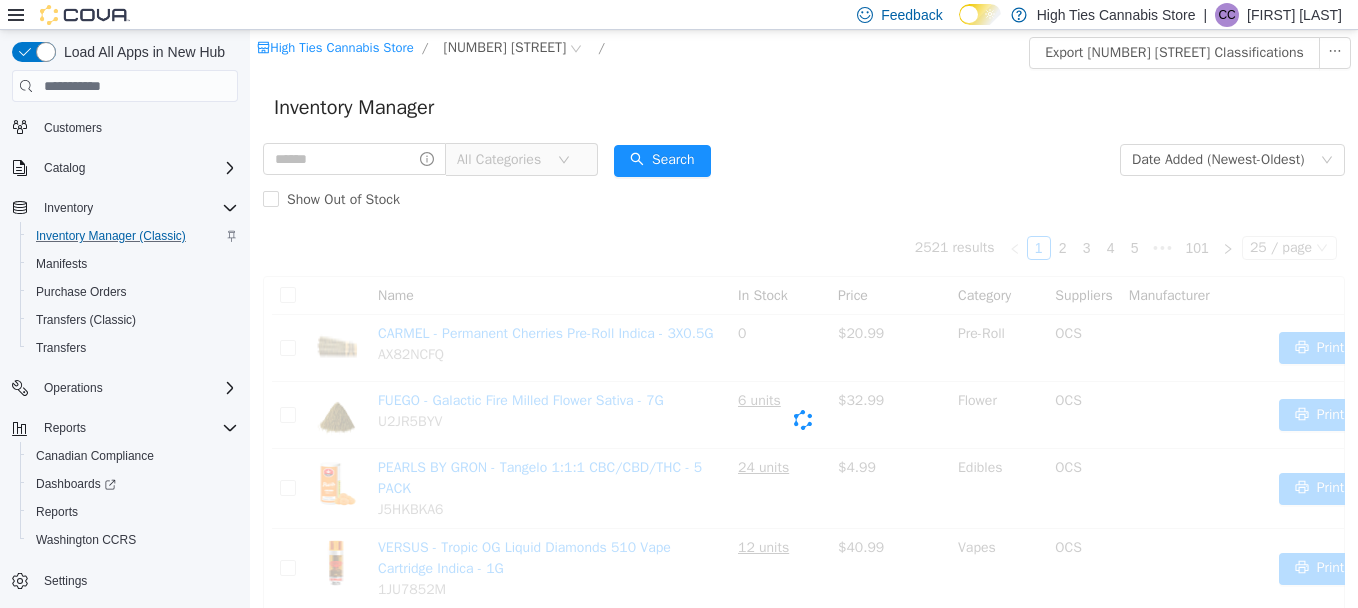 click on "All Categories" at bounding box center (502, 160) 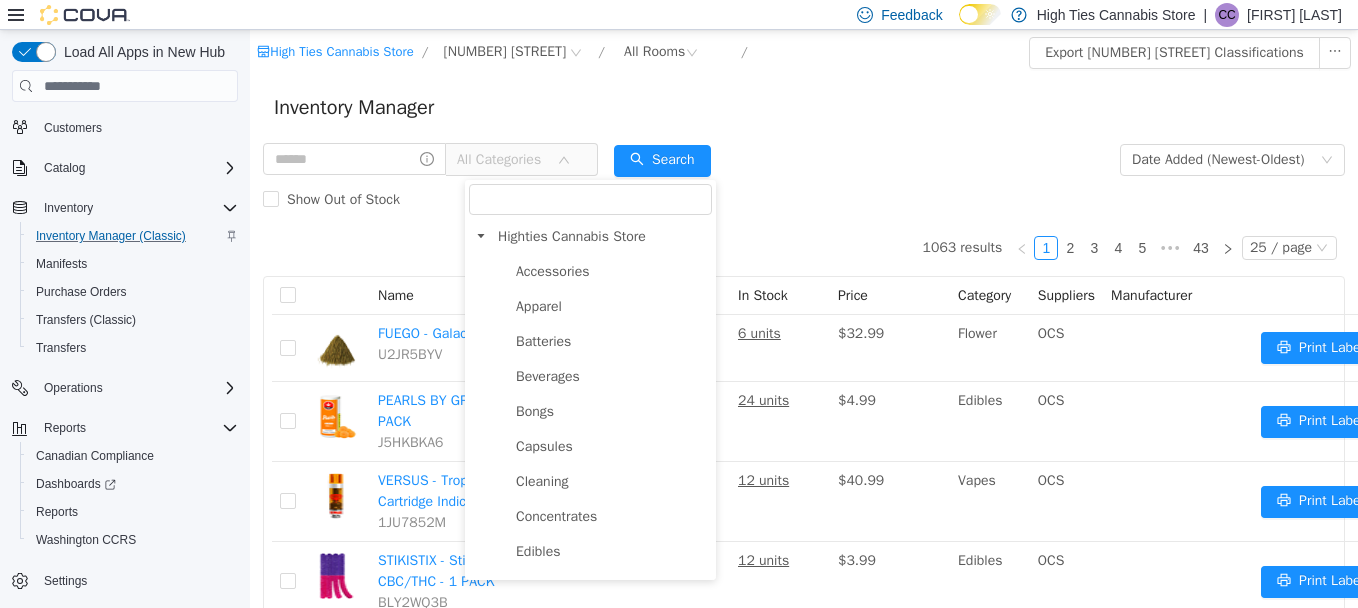 click on "Inventory Manager" at bounding box center [804, 108] 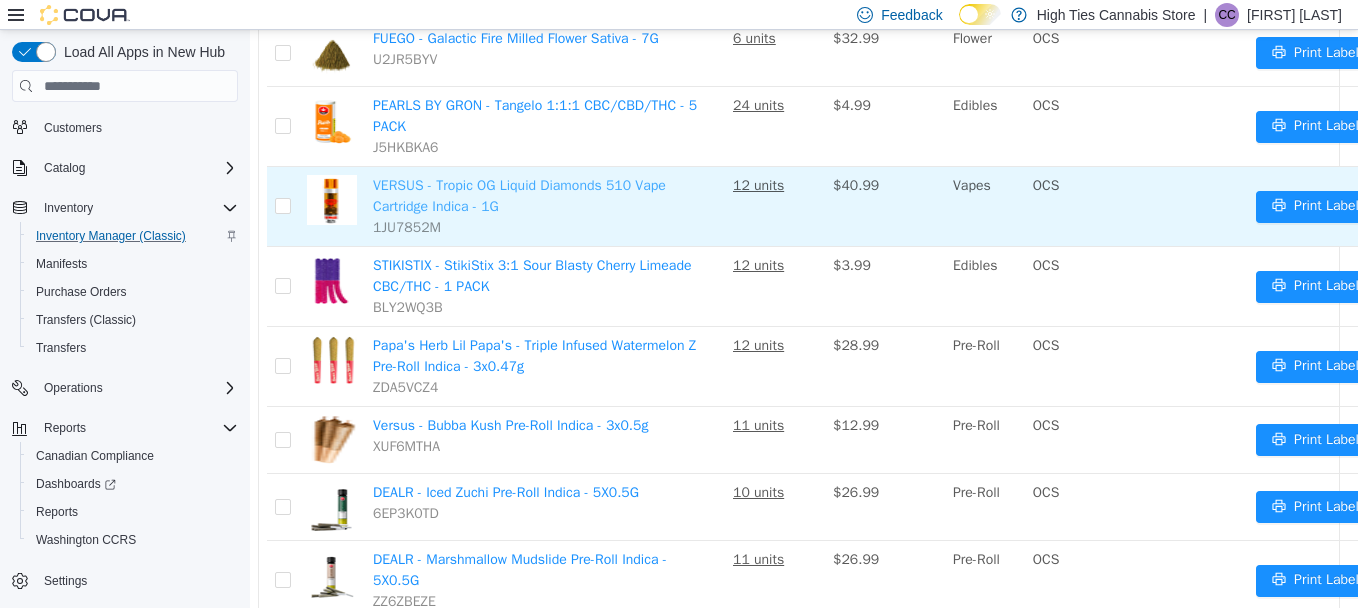 scroll, scrollTop: 0, scrollLeft: 5, axis: horizontal 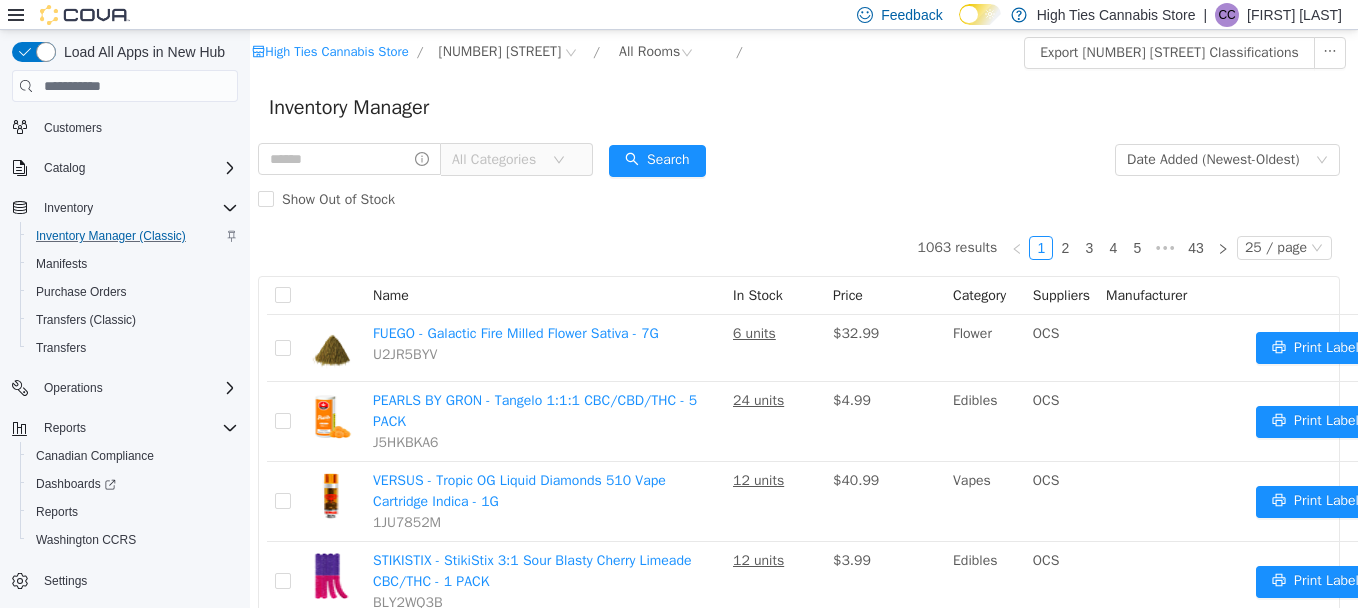 click on "All Categories" at bounding box center (497, 160) 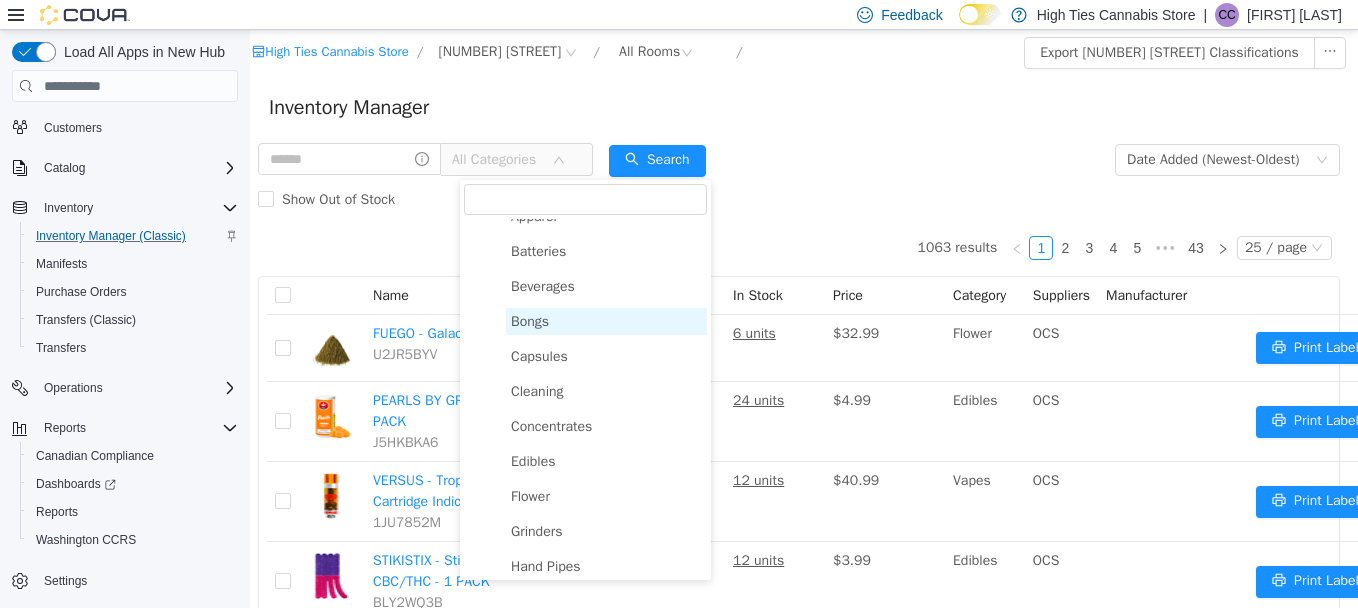 scroll, scrollTop: 91, scrollLeft: 0, axis: vertical 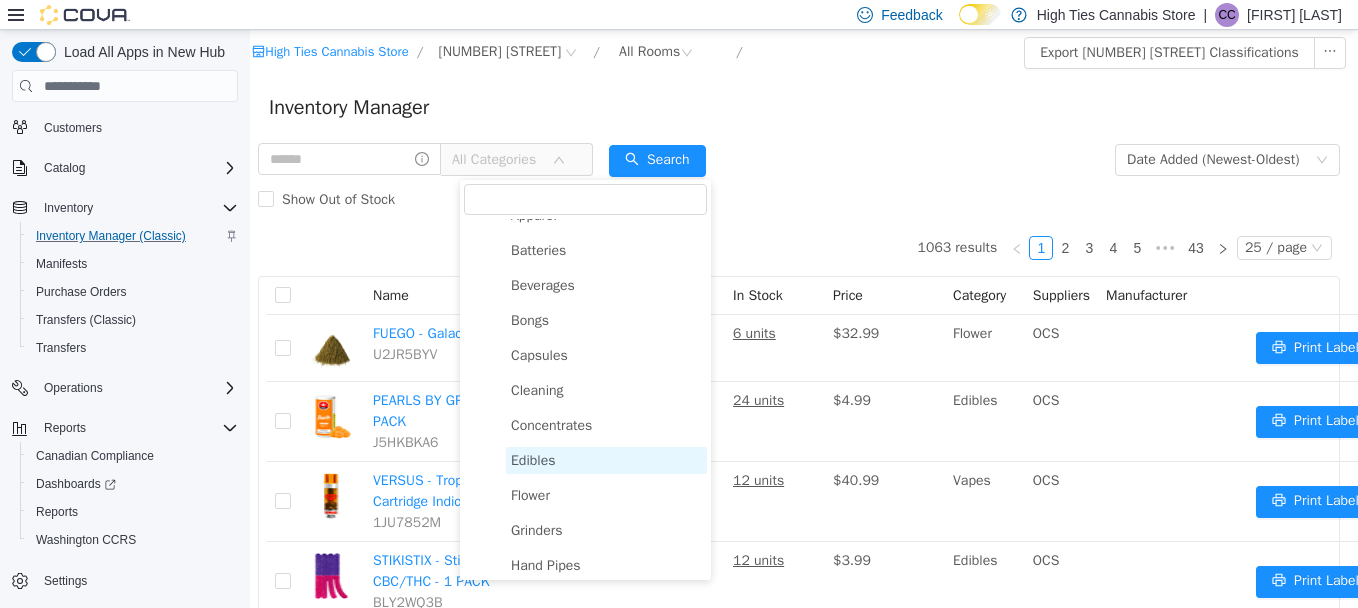 click on "Edibles" at bounding box center (533, 460) 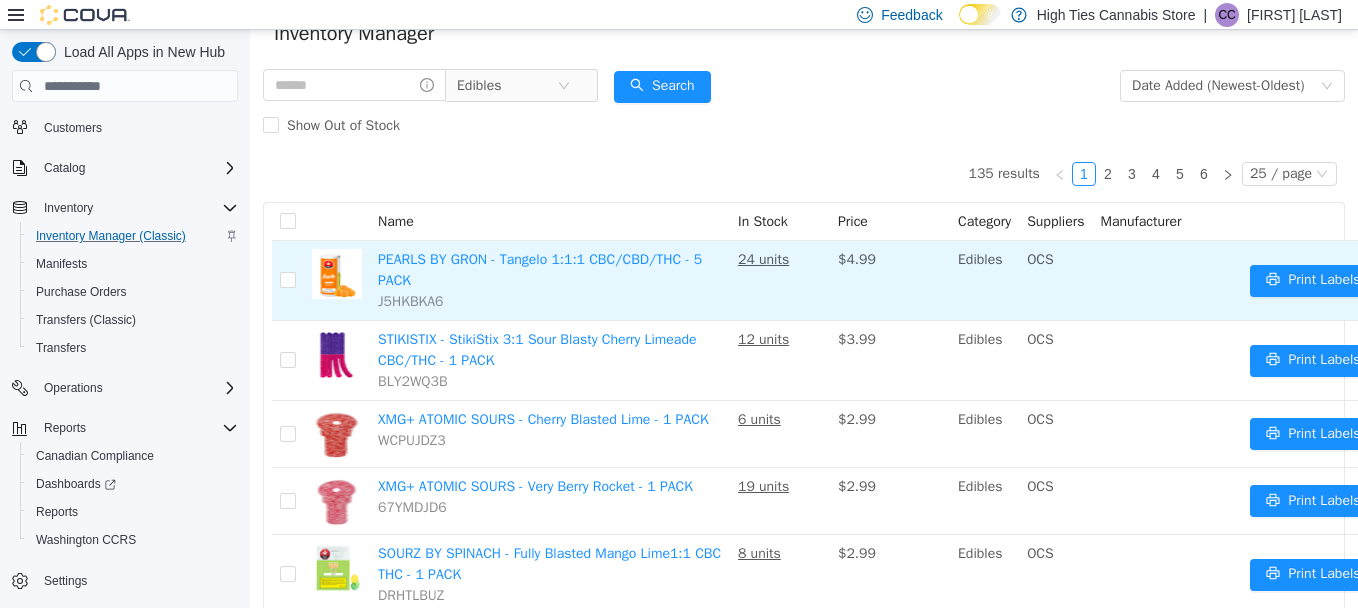 scroll, scrollTop: 0, scrollLeft: 0, axis: both 